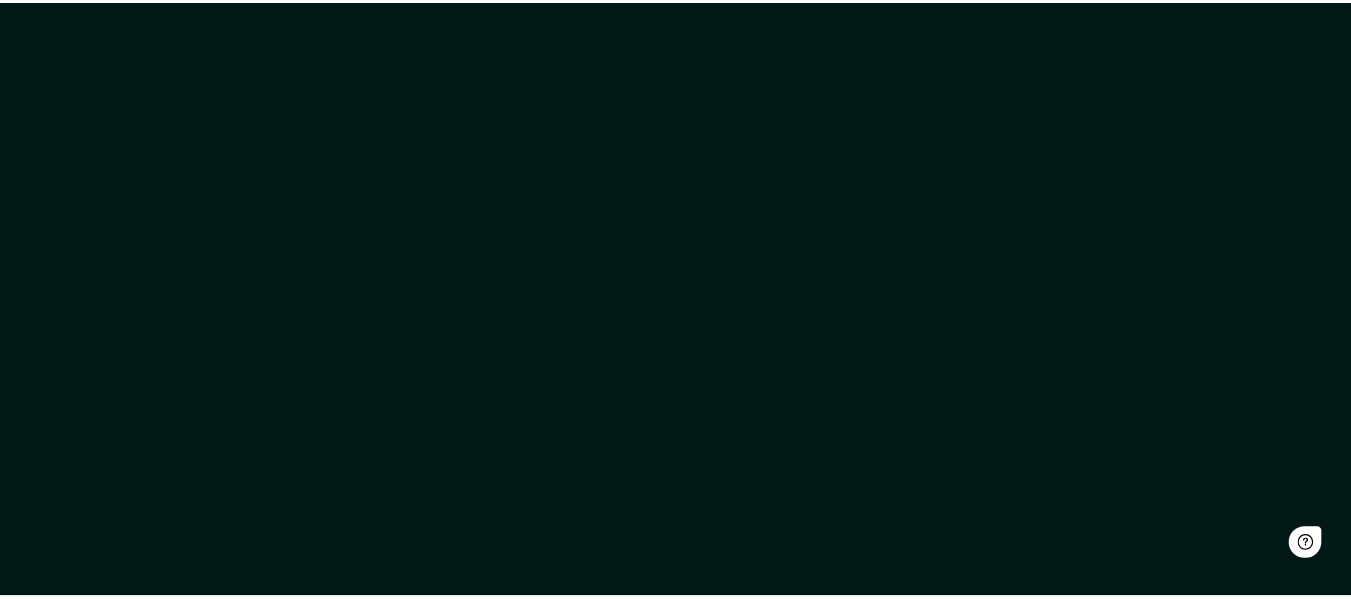 scroll, scrollTop: 0, scrollLeft: 0, axis: both 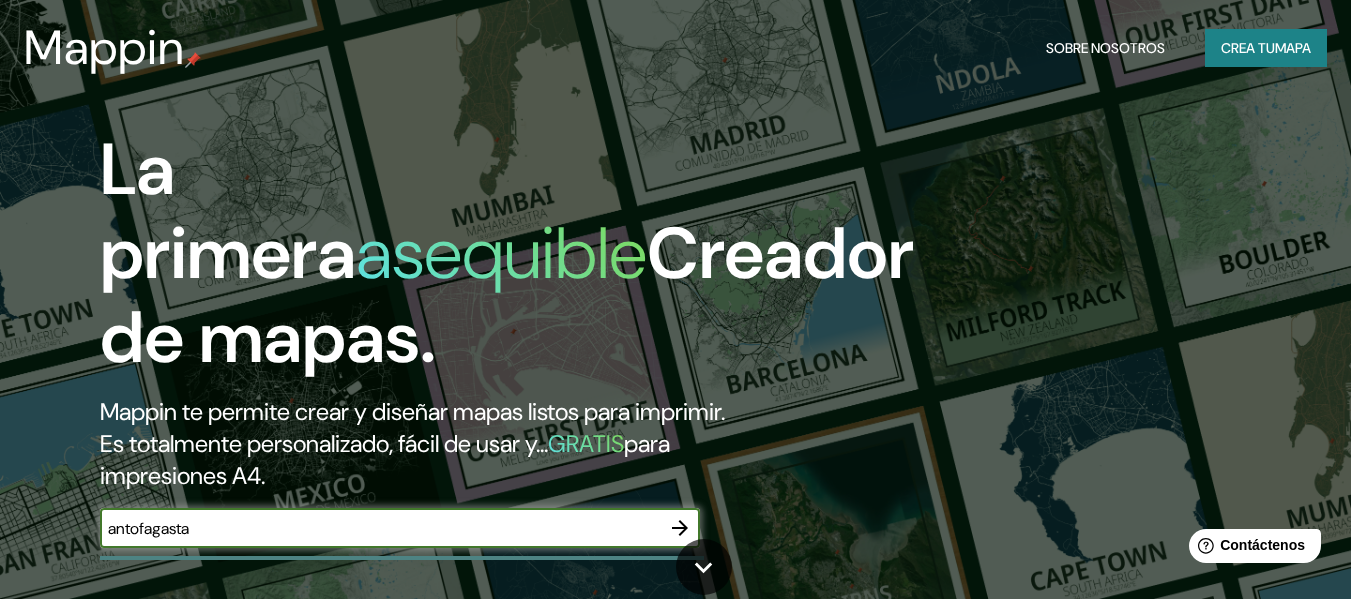 type on "antofagasta" 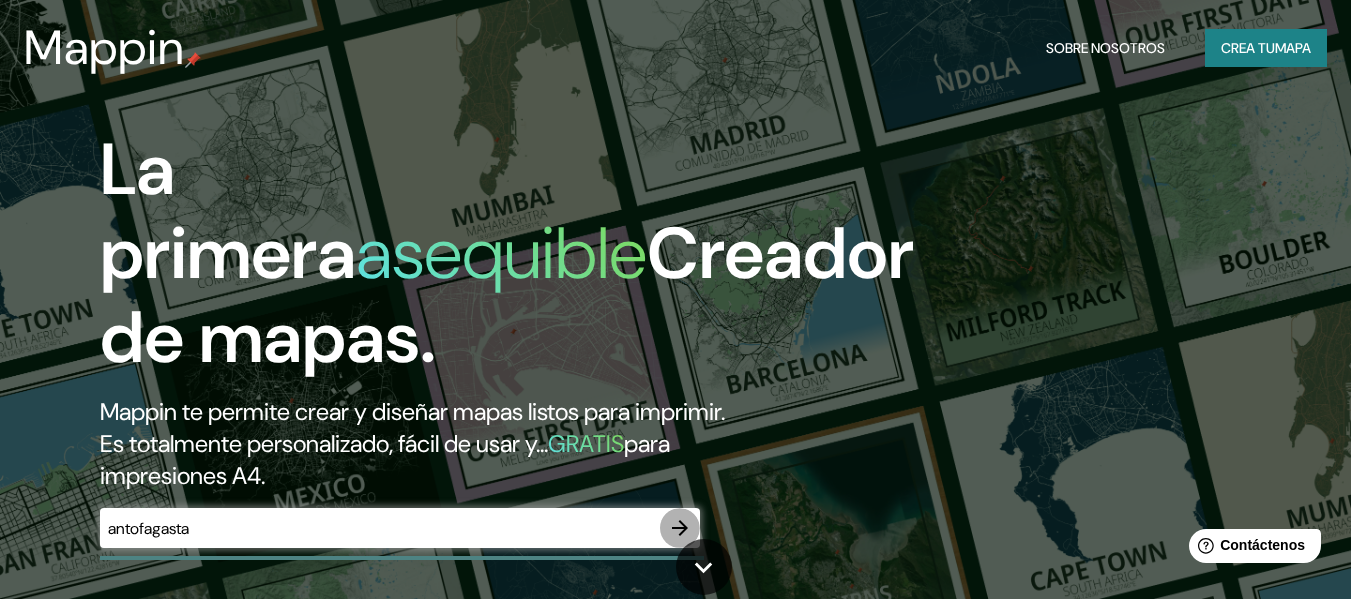 click 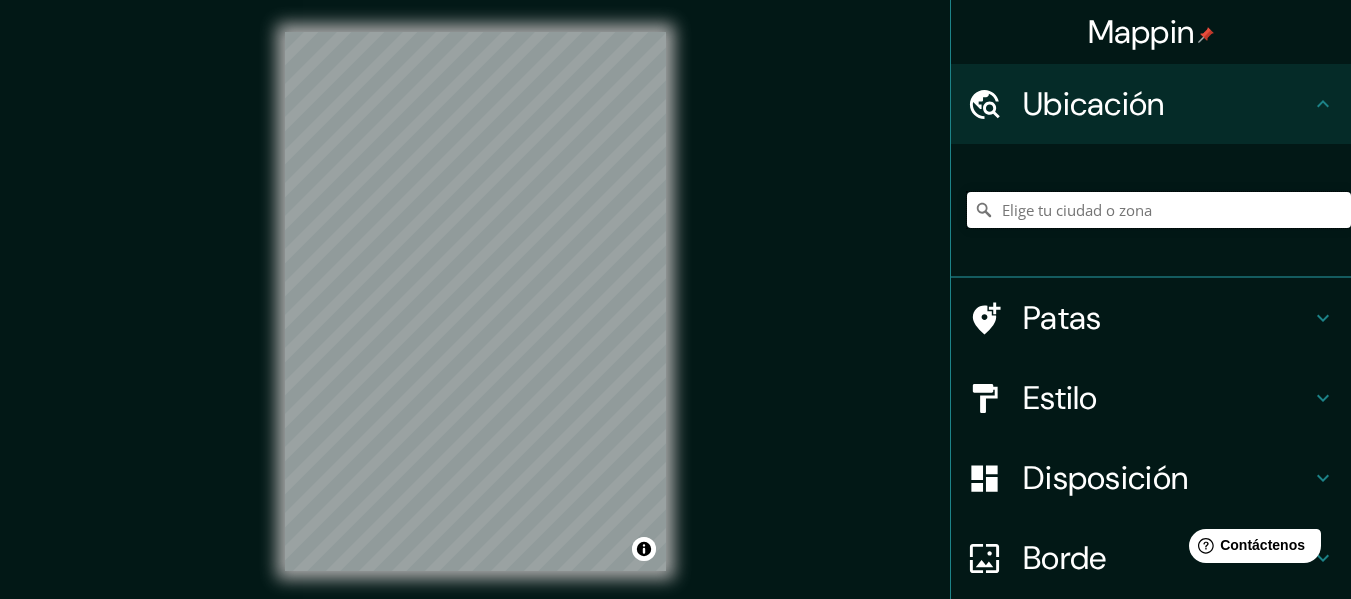 click at bounding box center [1159, 210] 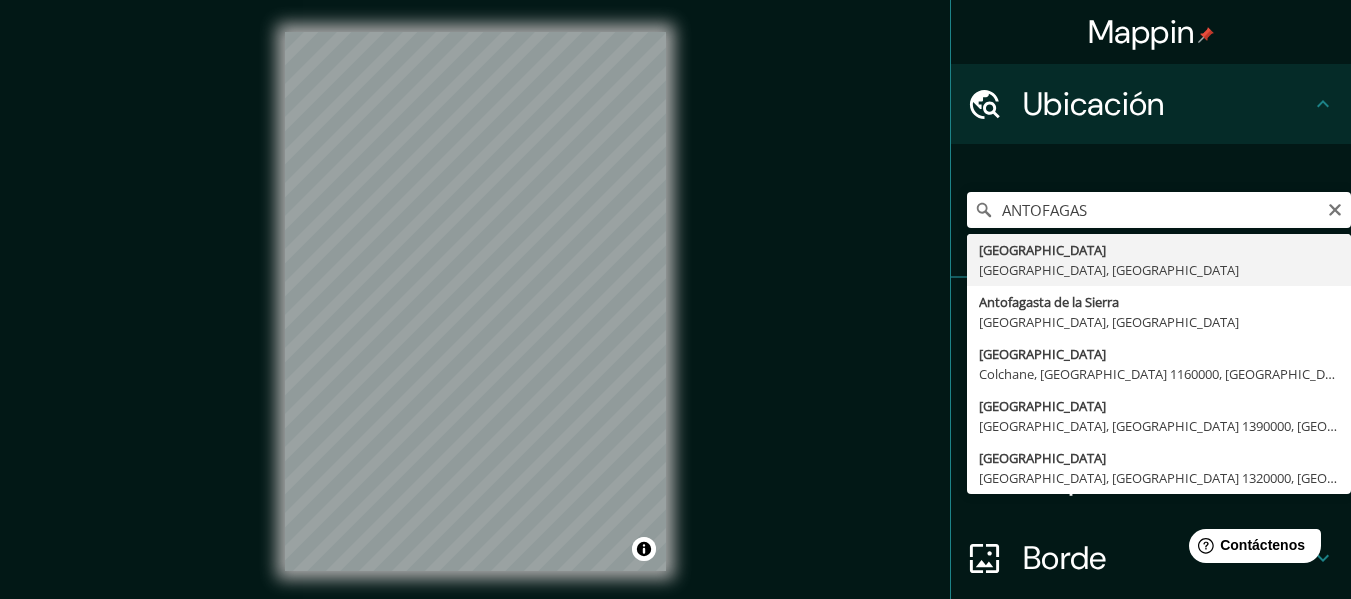 type on "[GEOGRAPHIC_DATA], [GEOGRAPHIC_DATA], [GEOGRAPHIC_DATA]" 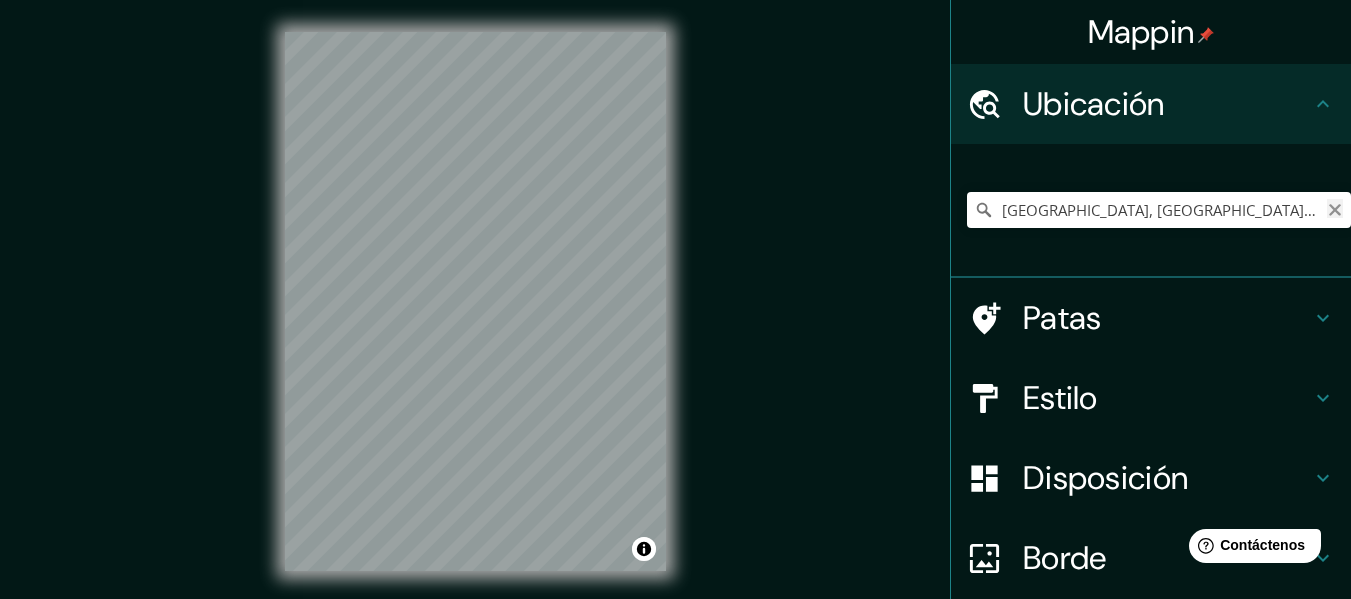 click 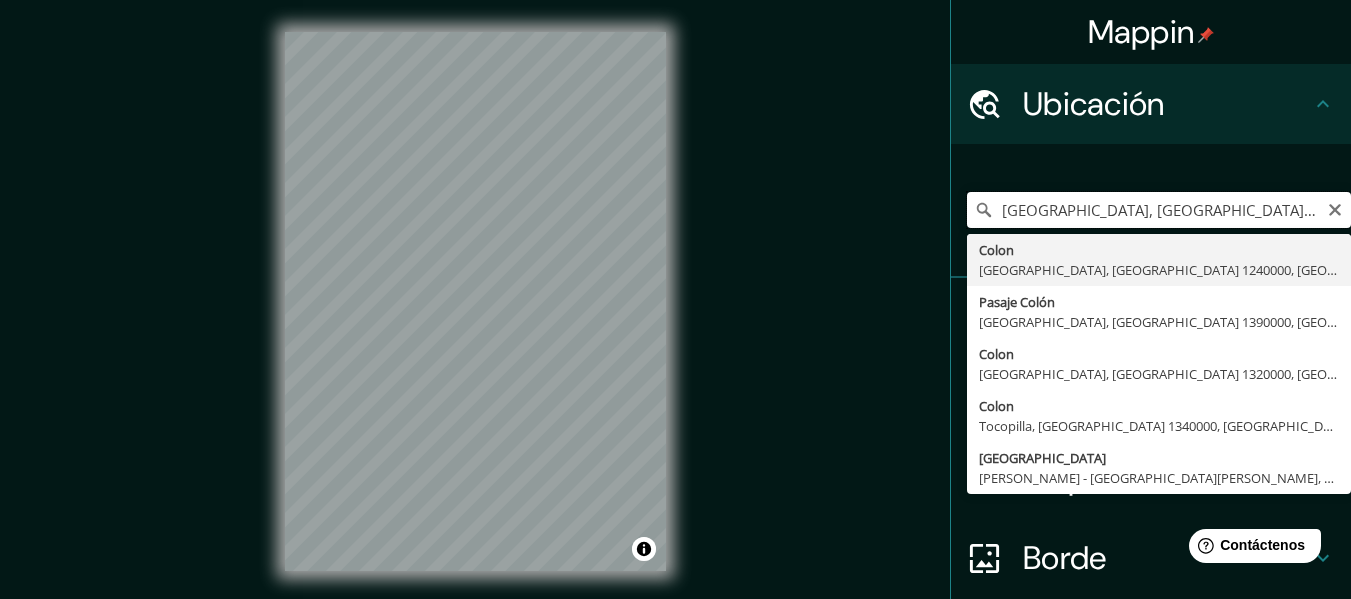 scroll, scrollTop: 0, scrollLeft: 0, axis: both 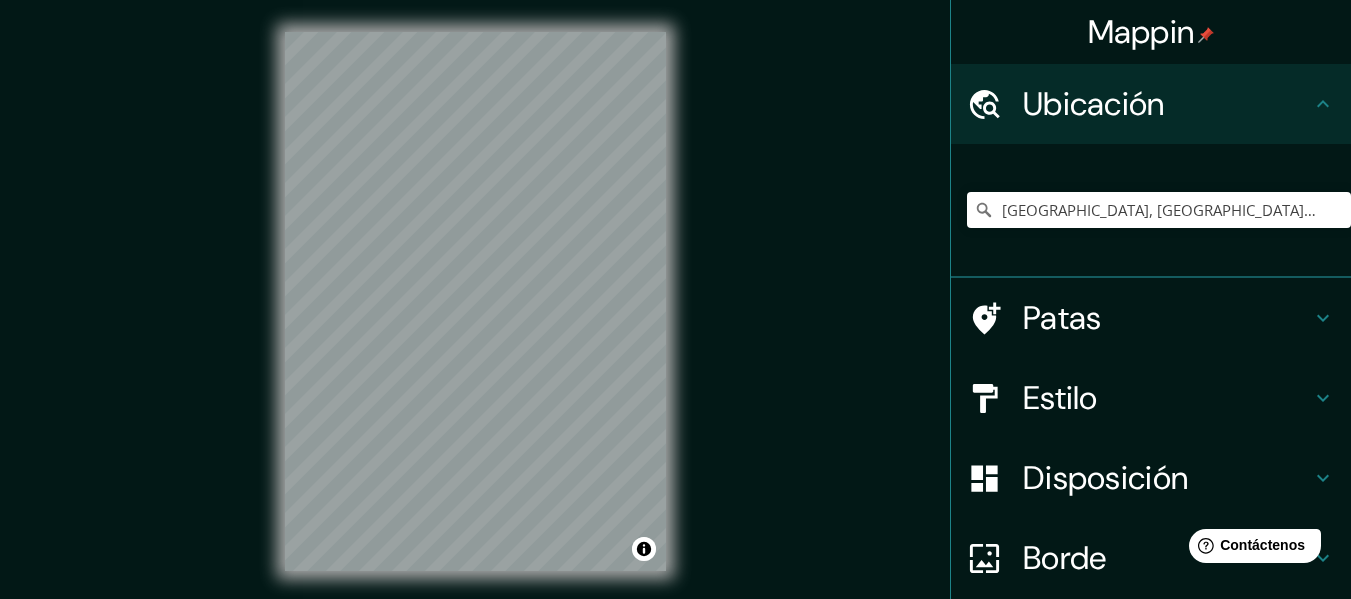 click on "Mappin Ubicación Colón, [GEOGRAPHIC_DATA], [GEOGRAPHIC_DATA] 1240000, [GEOGRAPHIC_DATA] [GEOGRAPHIC_DATA] Estilo Disposición Borde Elige un borde.  Consejo  : puedes opacar las capas del marco para crear efectos geniales. Ninguno Simple Transparente Elegante Tamaño A4 single Crea tu mapa © Mapbox   © OpenStreetMap   Improve this map Si tiene algún problema, sugerencia o inquietud, envíe un correo electrónico a  [EMAIL_ADDRESS][DOMAIN_NAME]  .   . . Texto original Valora esta traducción Tu opinión servirá para ayudar a mejorar el Traductor de Google" at bounding box center (675, 299) 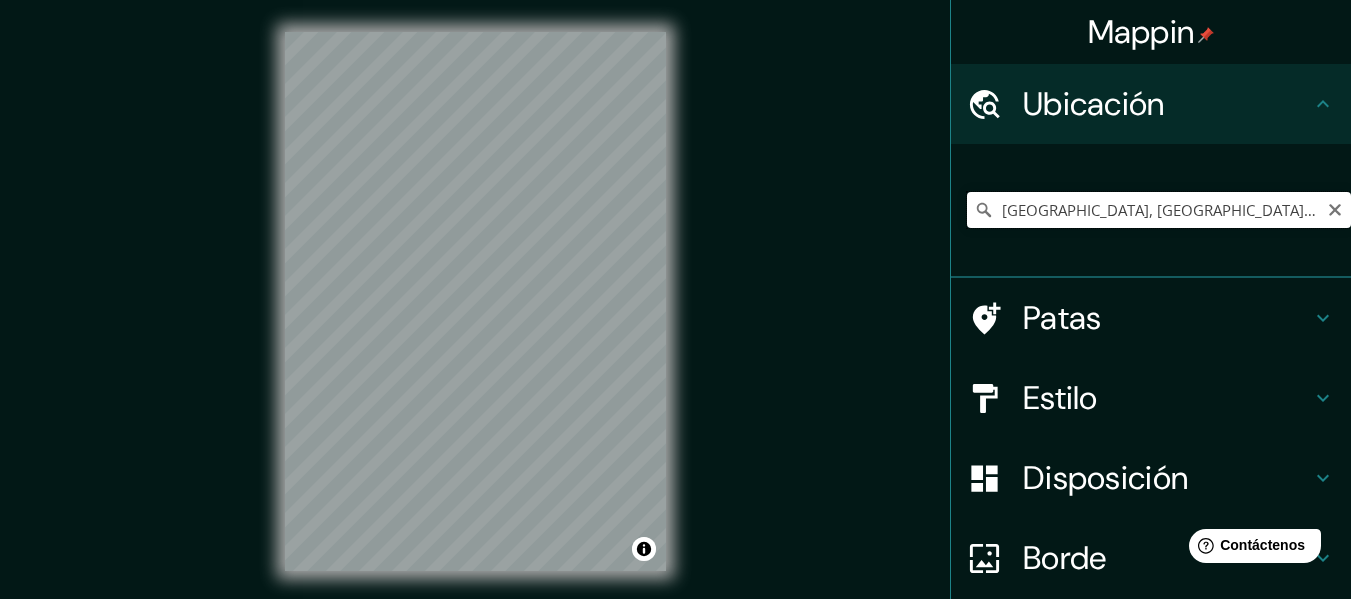 click on "[GEOGRAPHIC_DATA], [GEOGRAPHIC_DATA], [GEOGRAPHIC_DATA] 1240000, [GEOGRAPHIC_DATA]" at bounding box center (1159, 210) 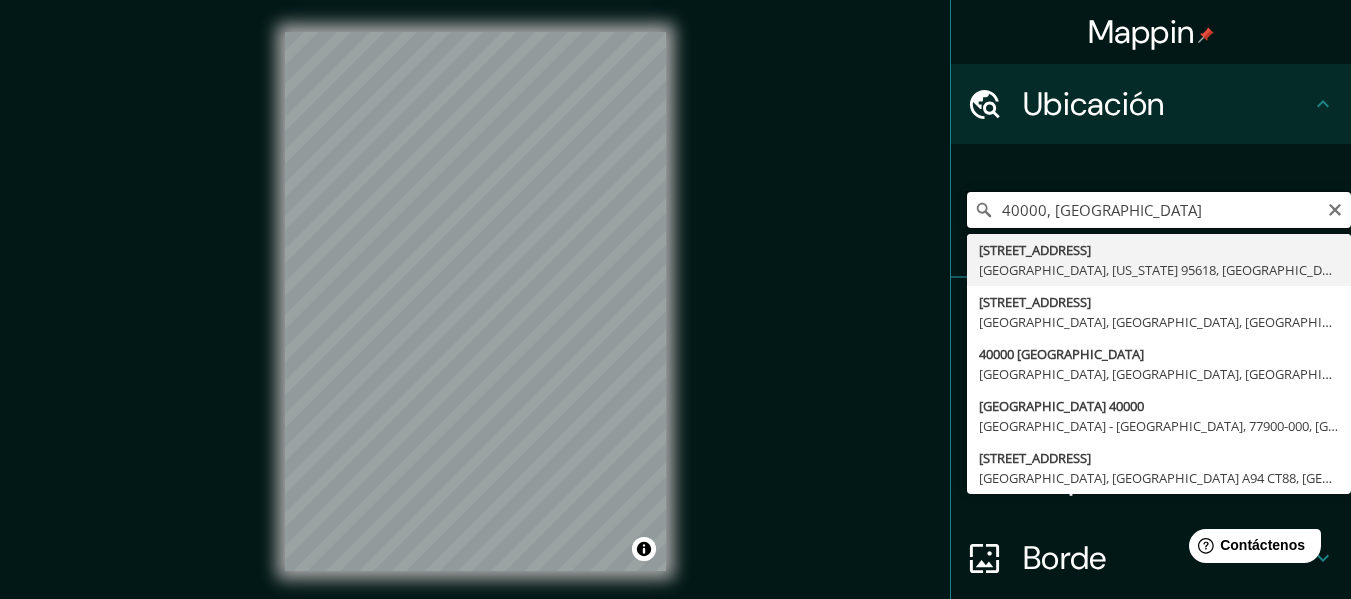 click on "40000, [GEOGRAPHIC_DATA]" at bounding box center [1159, 210] 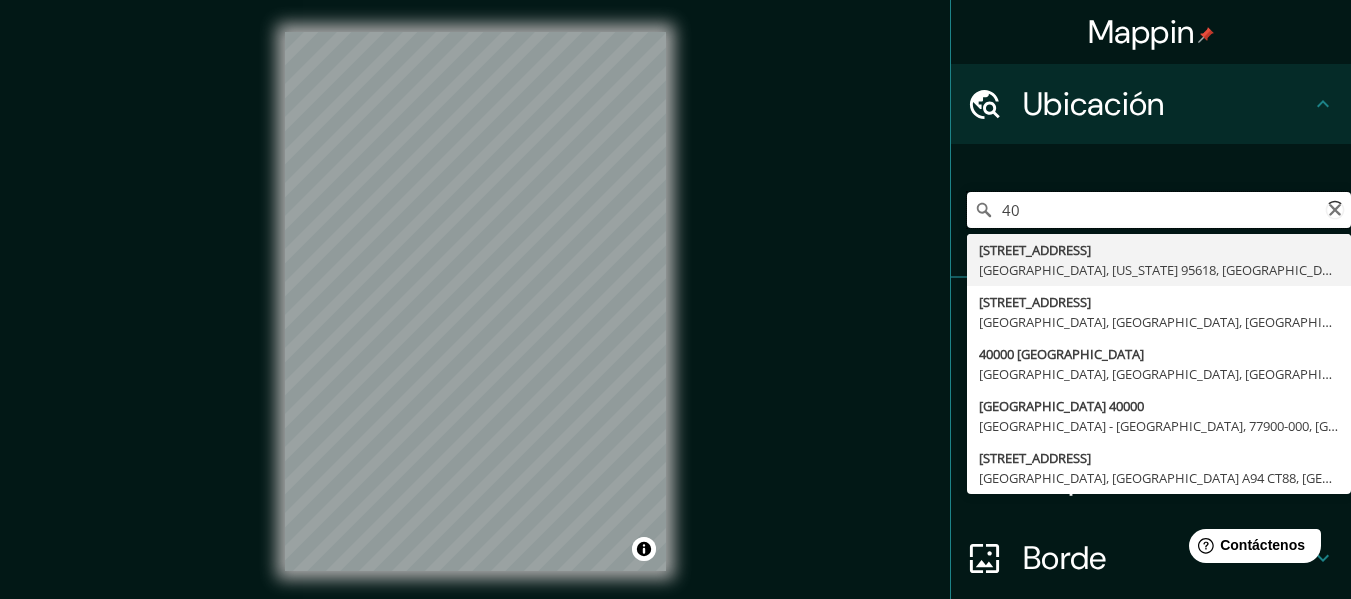 type on "4" 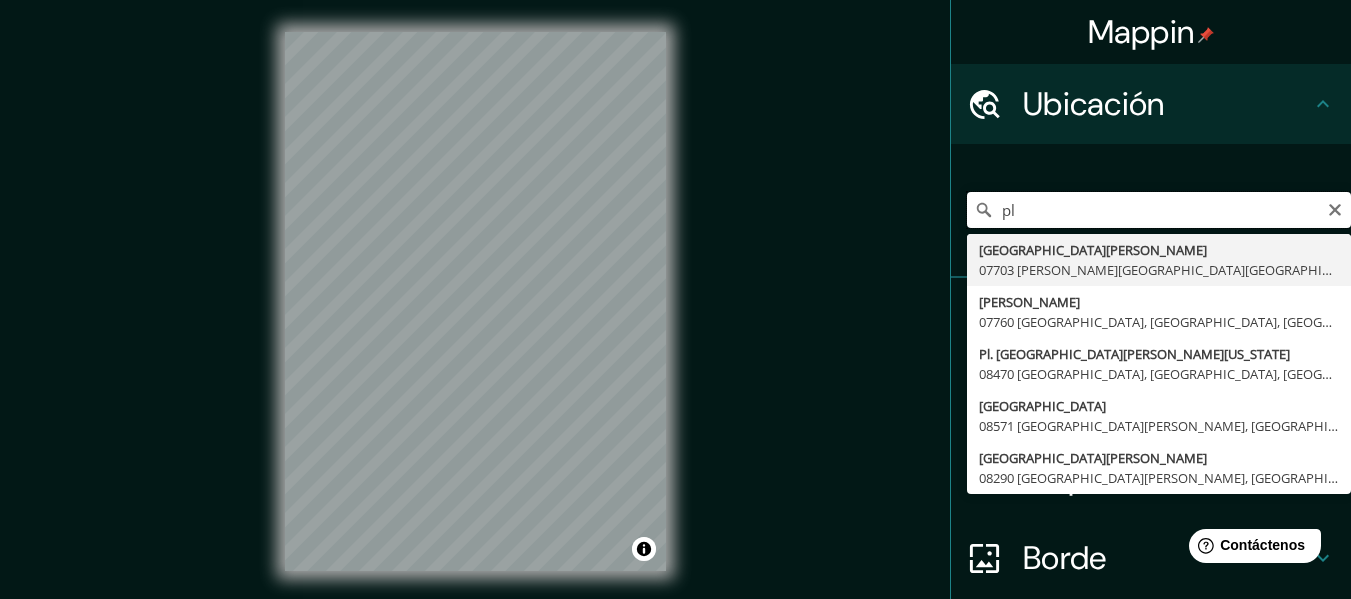 type on "p" 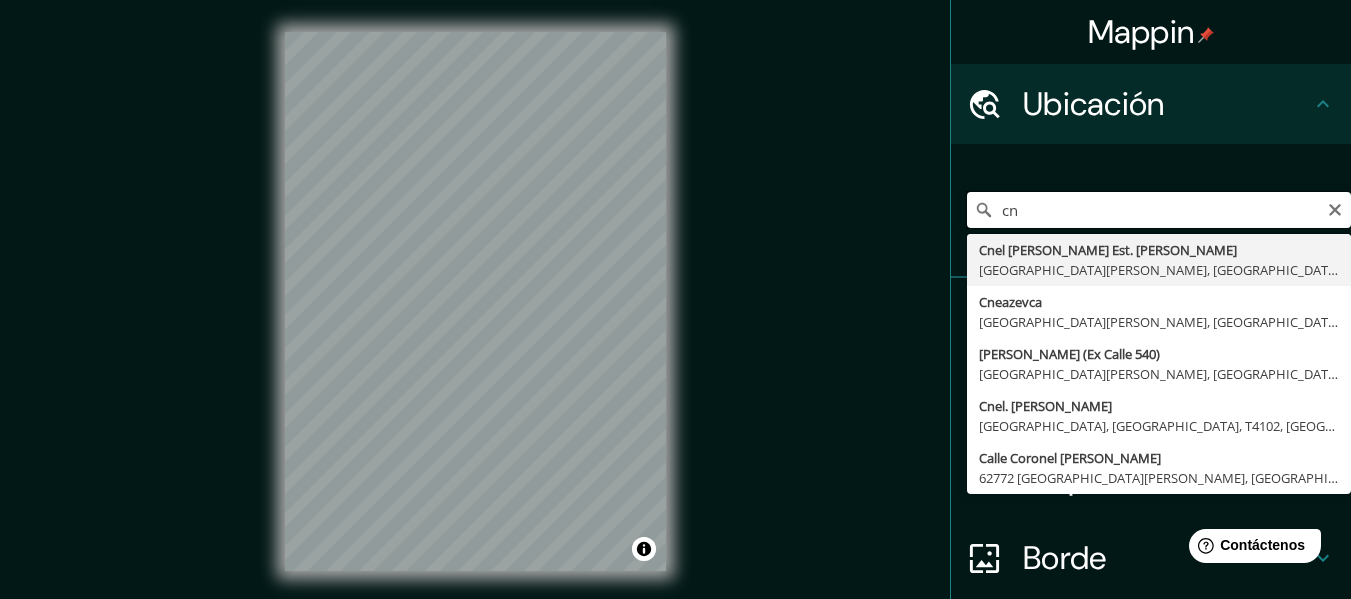 type on "c" 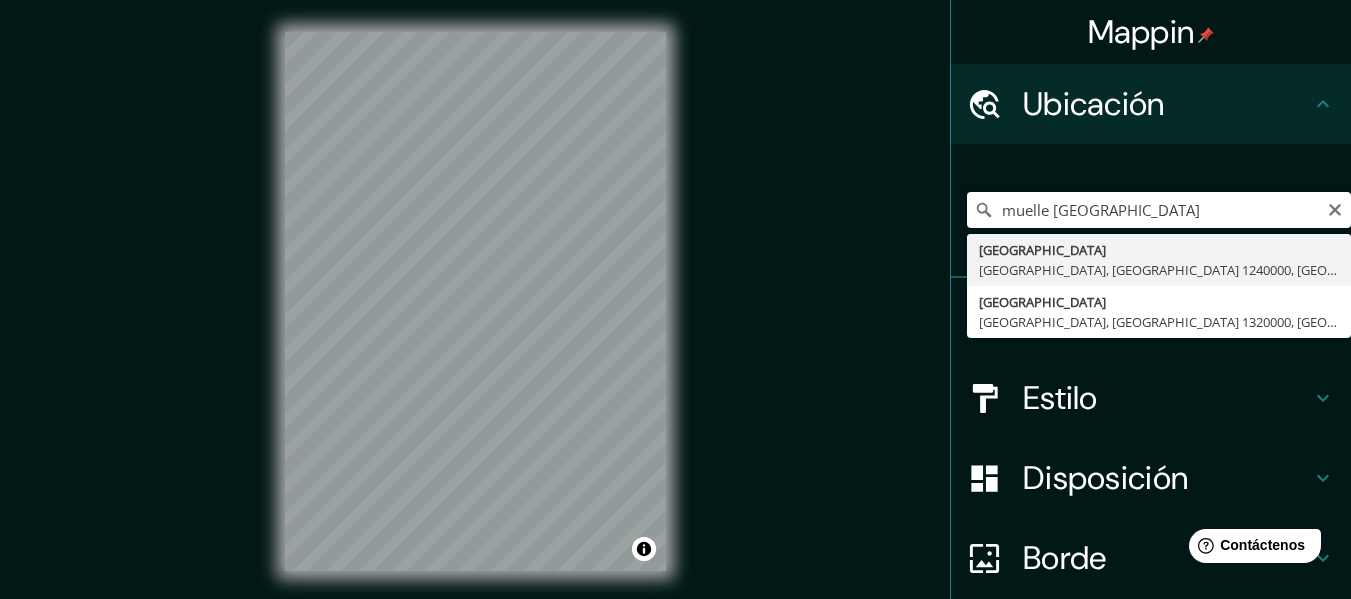 type on "[GEOGRAPHIC_DATA], [GEOGRAPHIC_DATA], [GEOGRAPHIC_DATA] 1240000, [GEOGRAPHIC_DATA]" 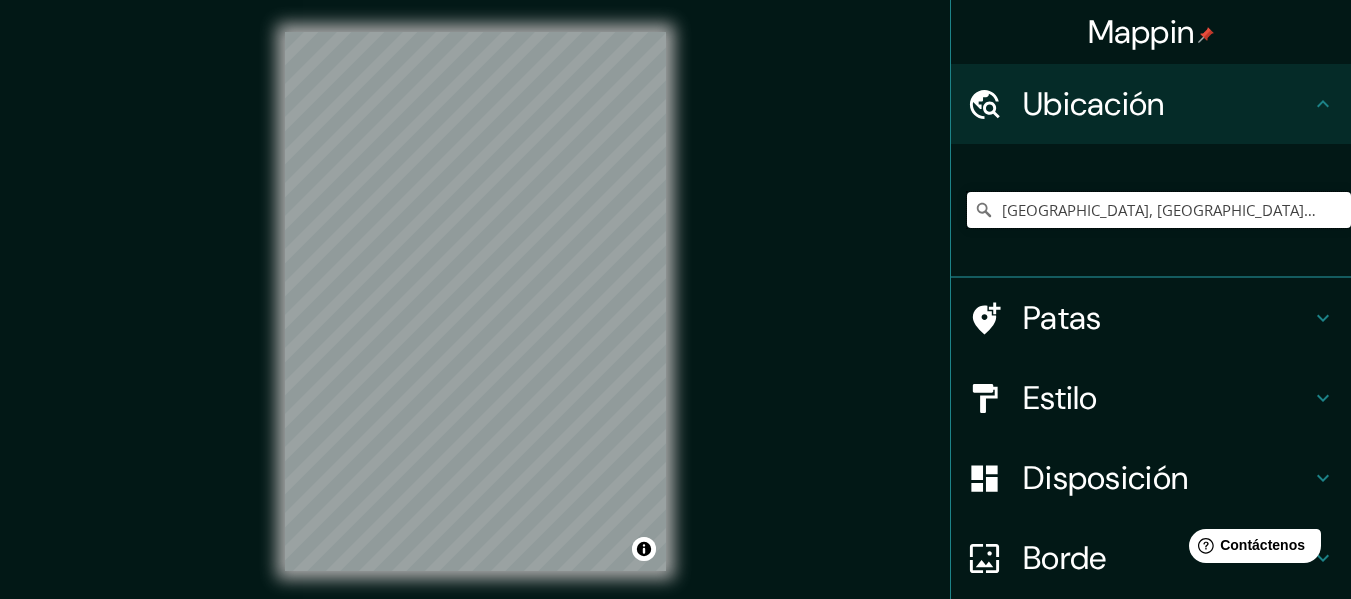 scroll, scrollTop: 0, scrollLeft: 0, axis: both 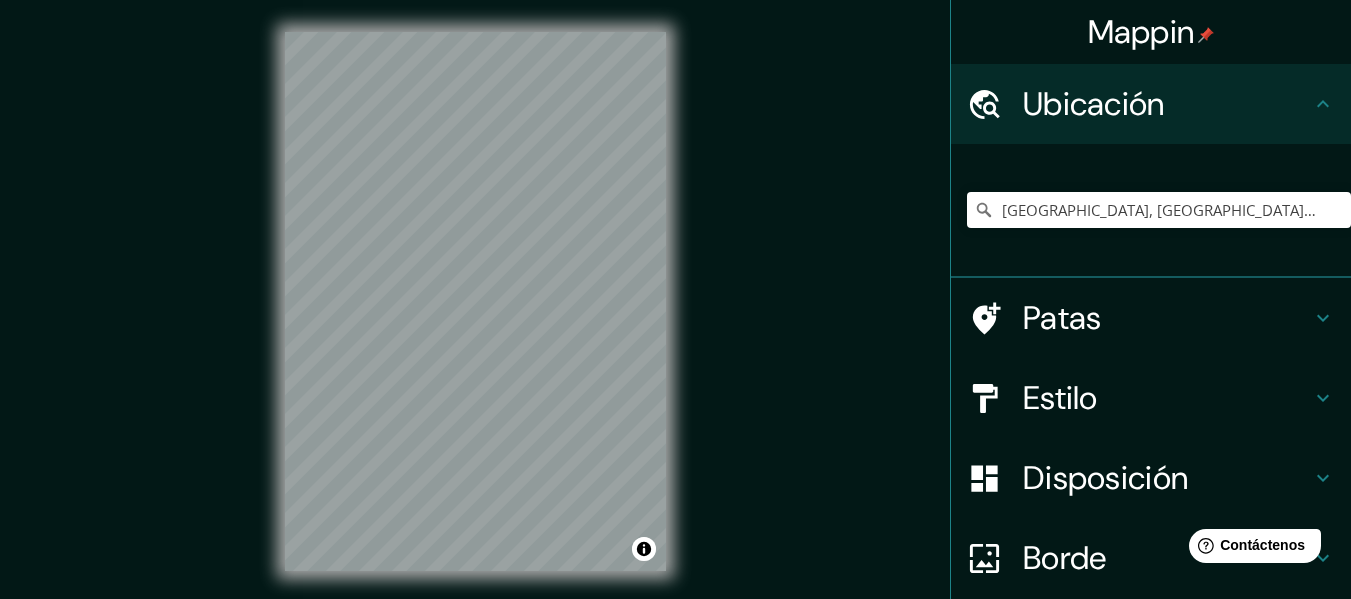 click on "© Mapbox   © OpenStreetMap   Improve this map" at bounding box center [475, 301] 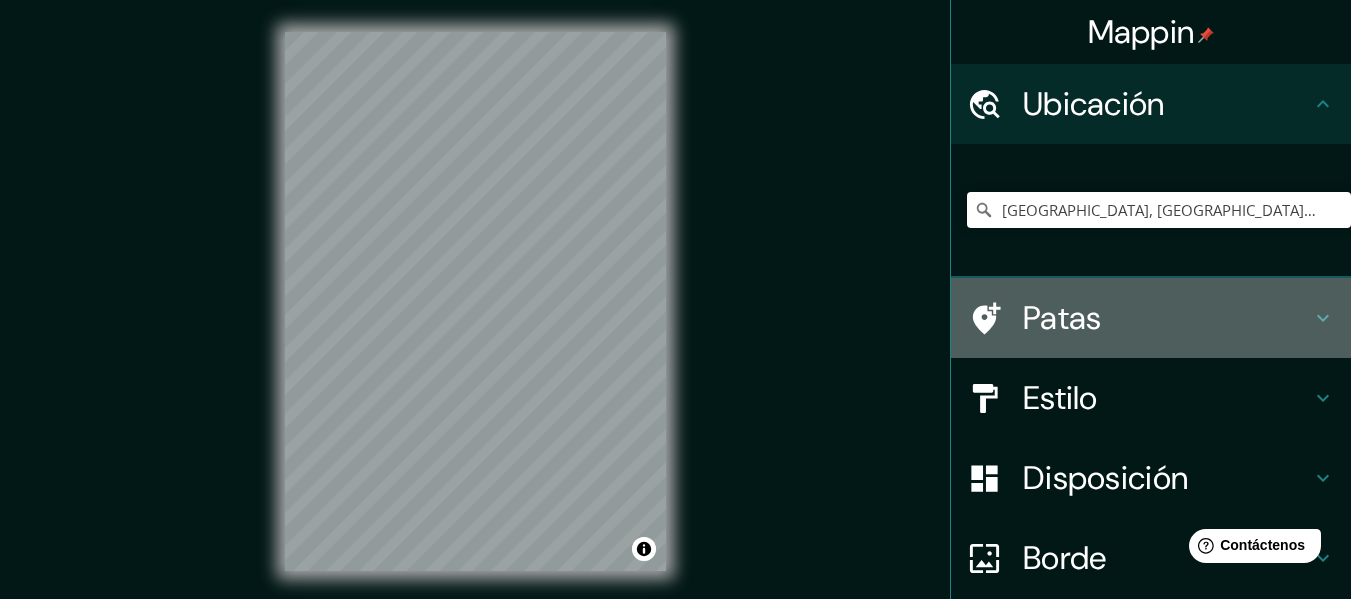 click on "Patas" at bounding box center (1062, 318) 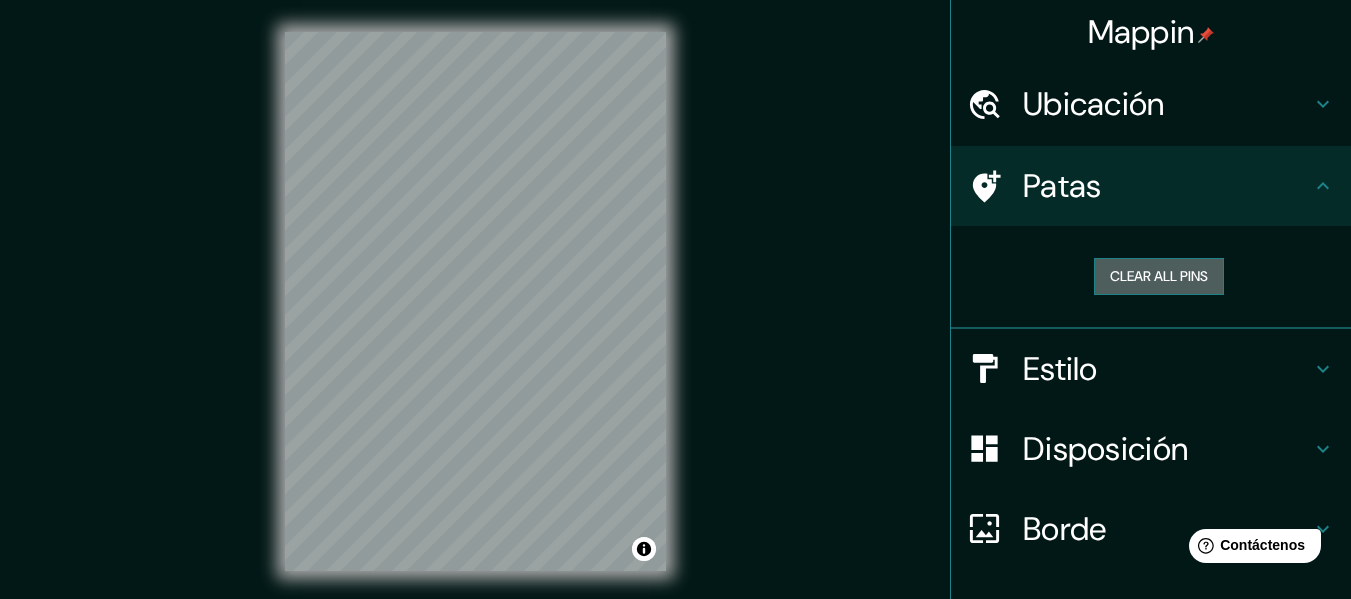 click on "Clear all pins" at bounding box center [1159, 276] 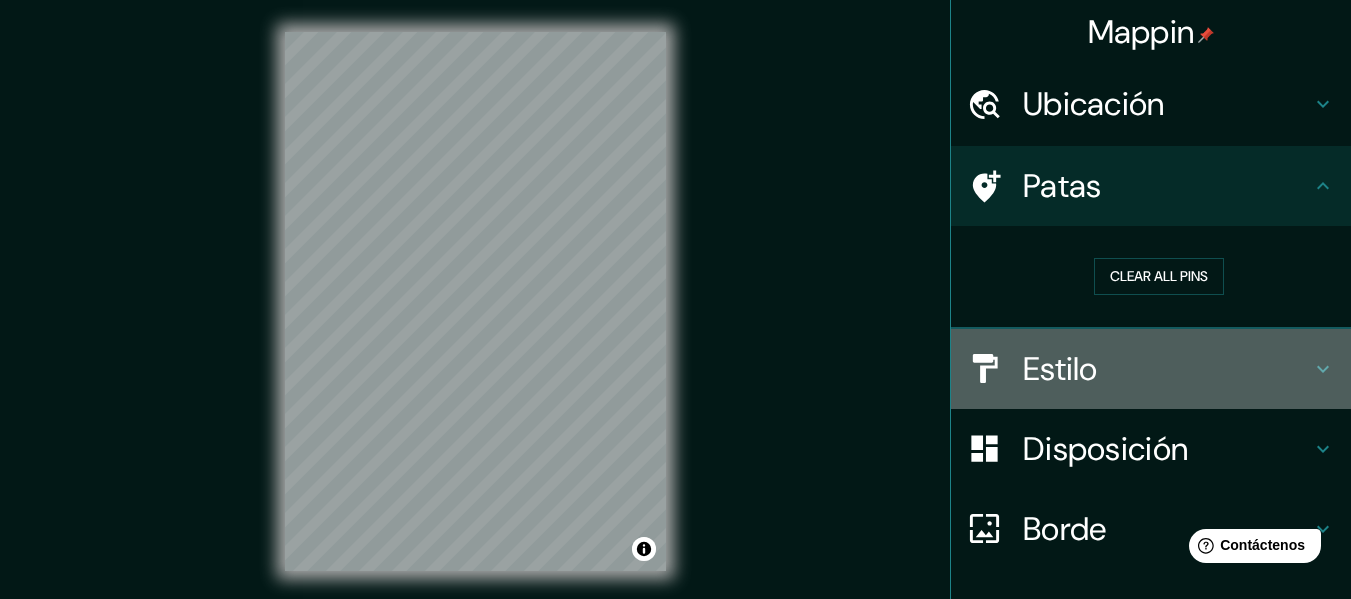 click on "Estilo" at bounding box center (1167, 369) 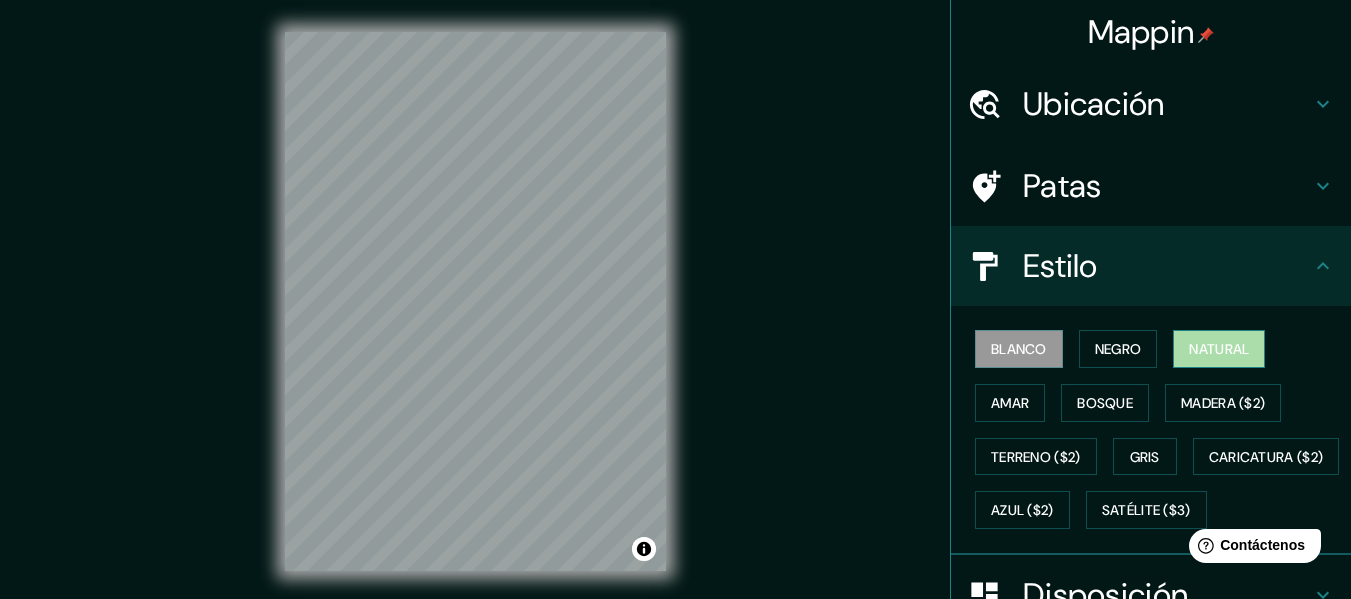 click on "Natural" at bounding box center [1219, 349] 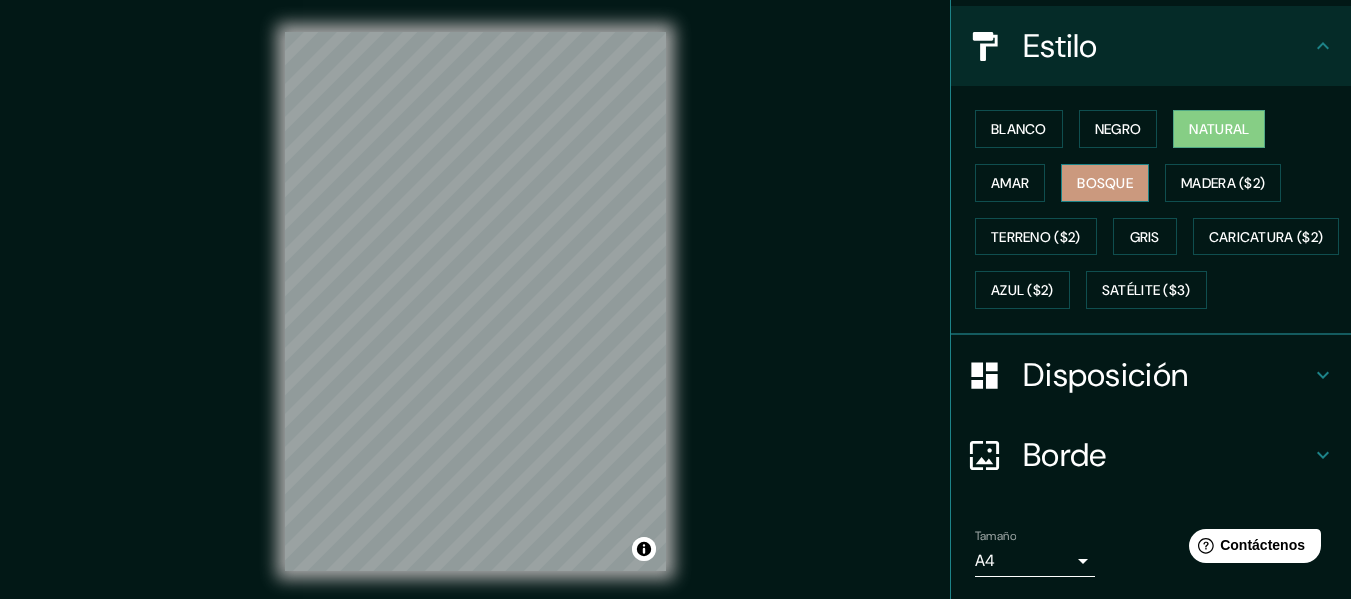 scroll, scrollTop: 221, scrollLeft: 0, axis: vertical 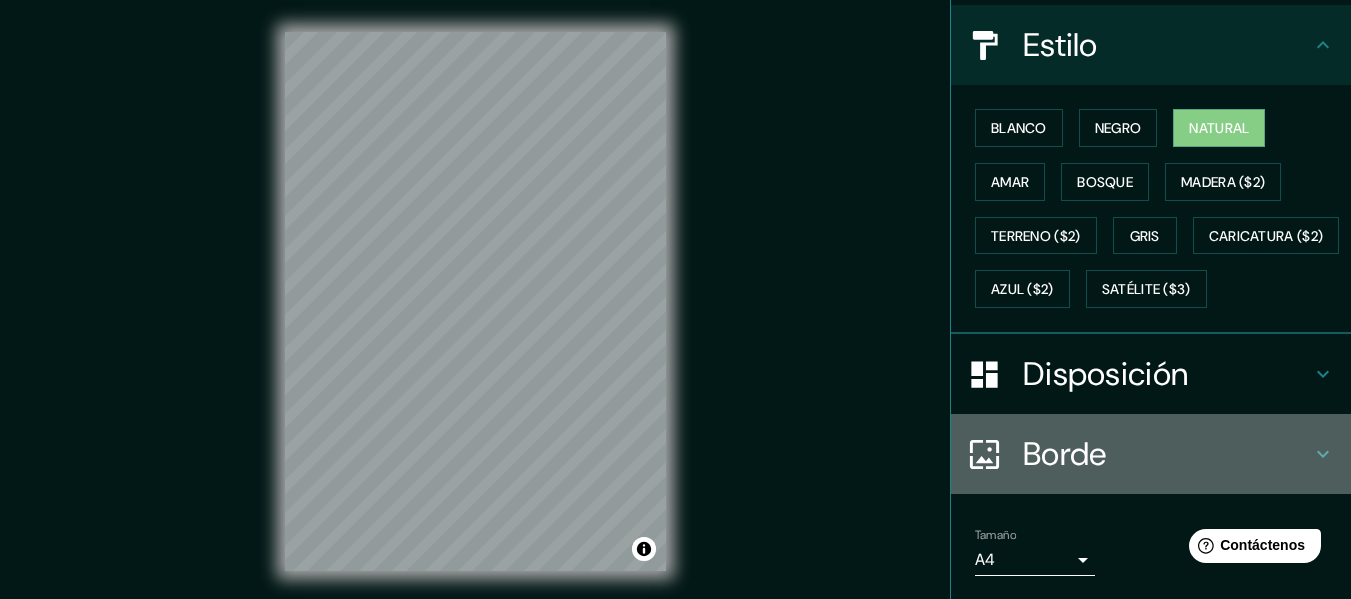 click on "Borde" at bounding box center (1065, 454) 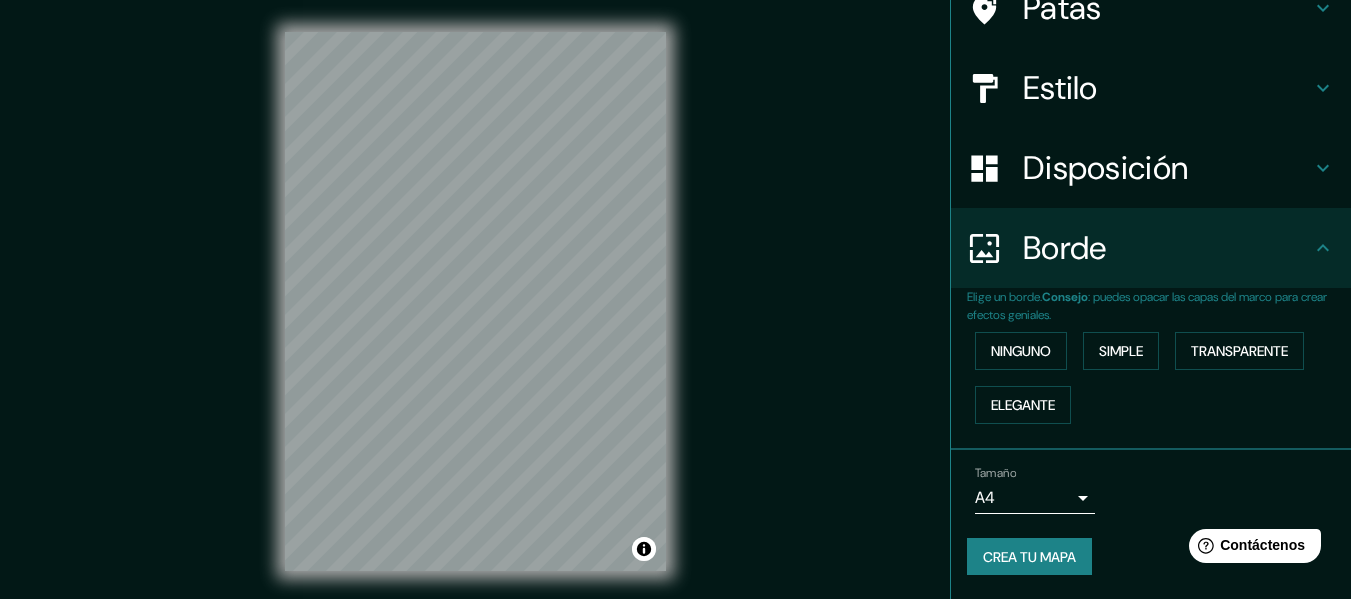 scroll, scrollTop: 178, scrollLeft: 0, axis: vertical 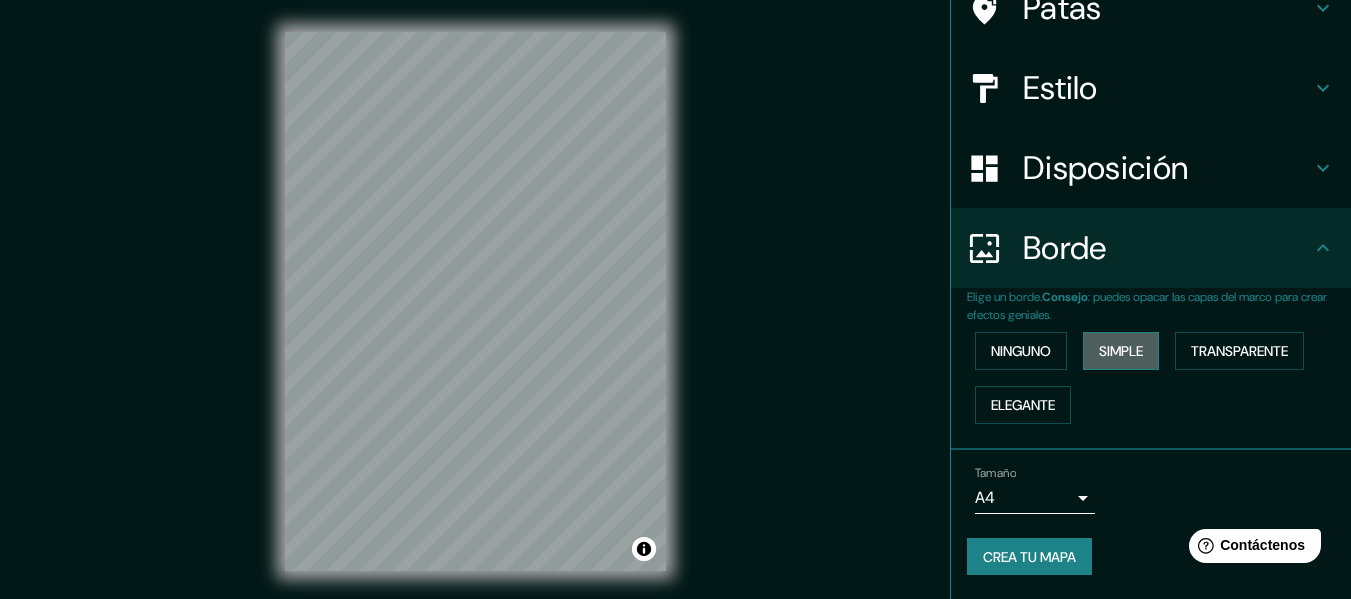 click on "Simple" at bounding box center (1121, 351) 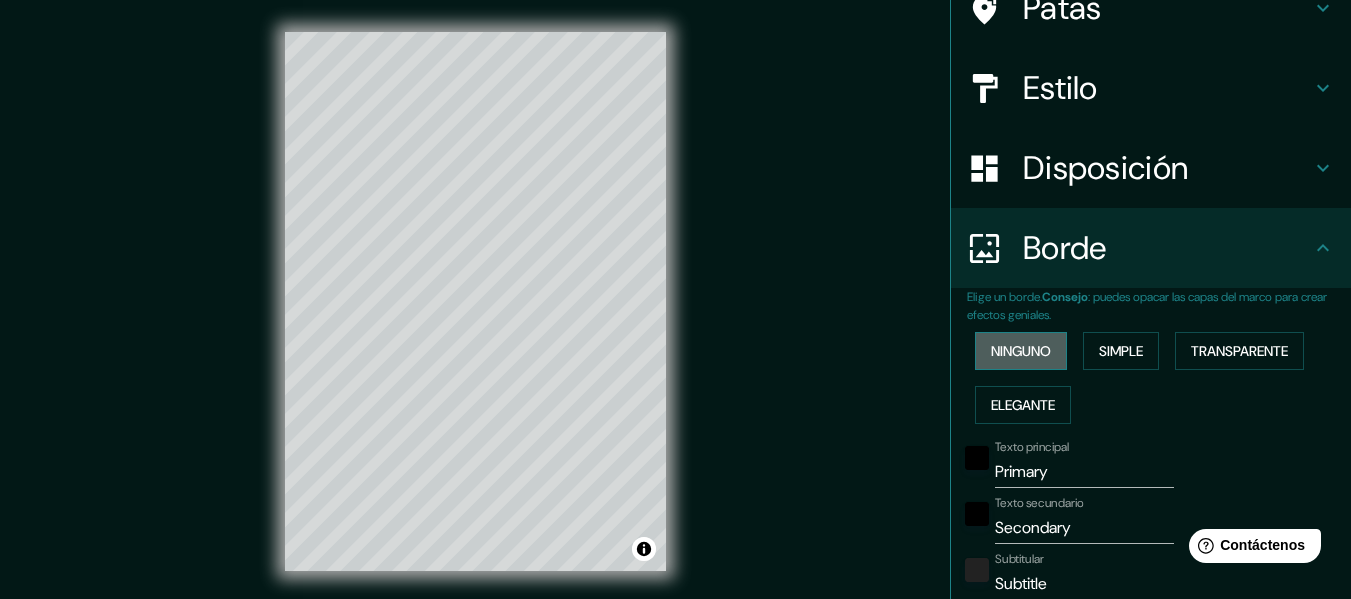 click on "Ninguno" at bounding box center [1021, 351] 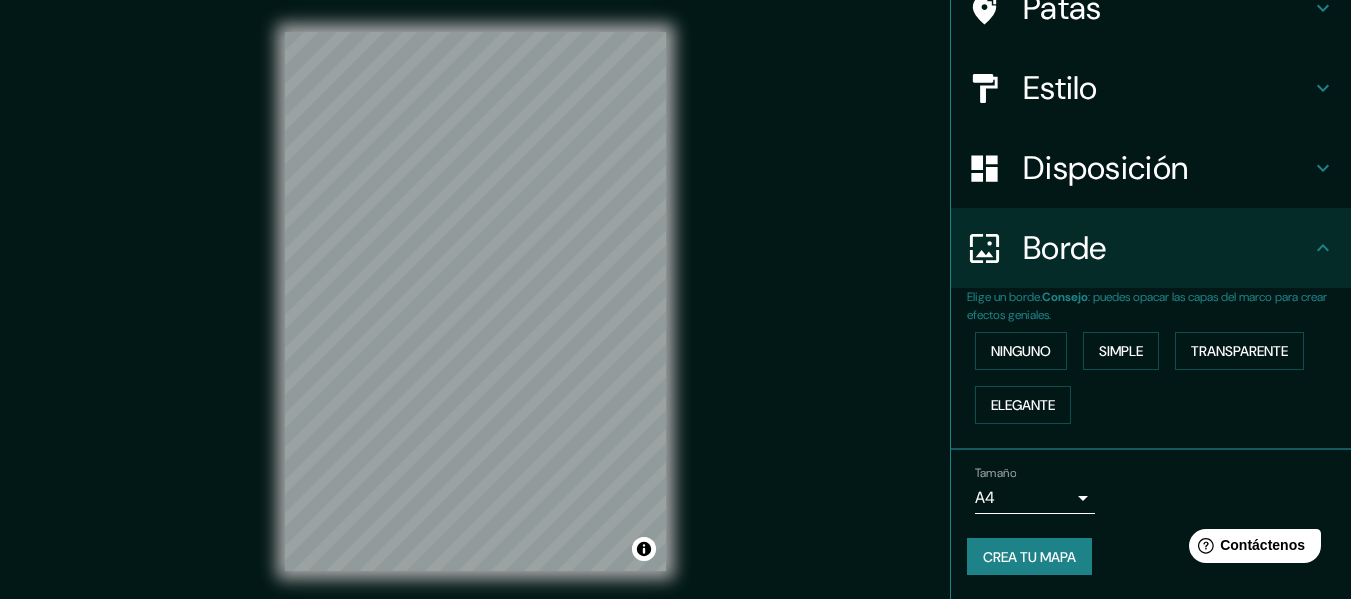 click on "© Mapbox   © OpenStreetMap   Improve this map" at bounding box center (475, 301) 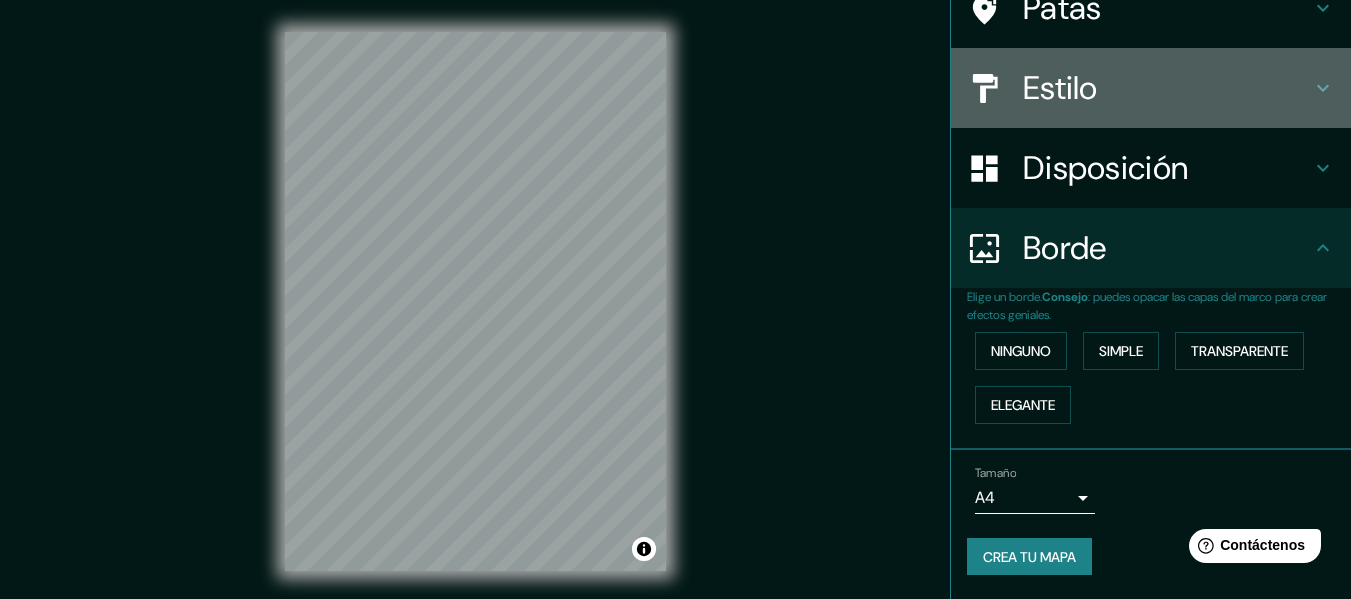 click on "Estilo" at bounding box center (1151, 88) 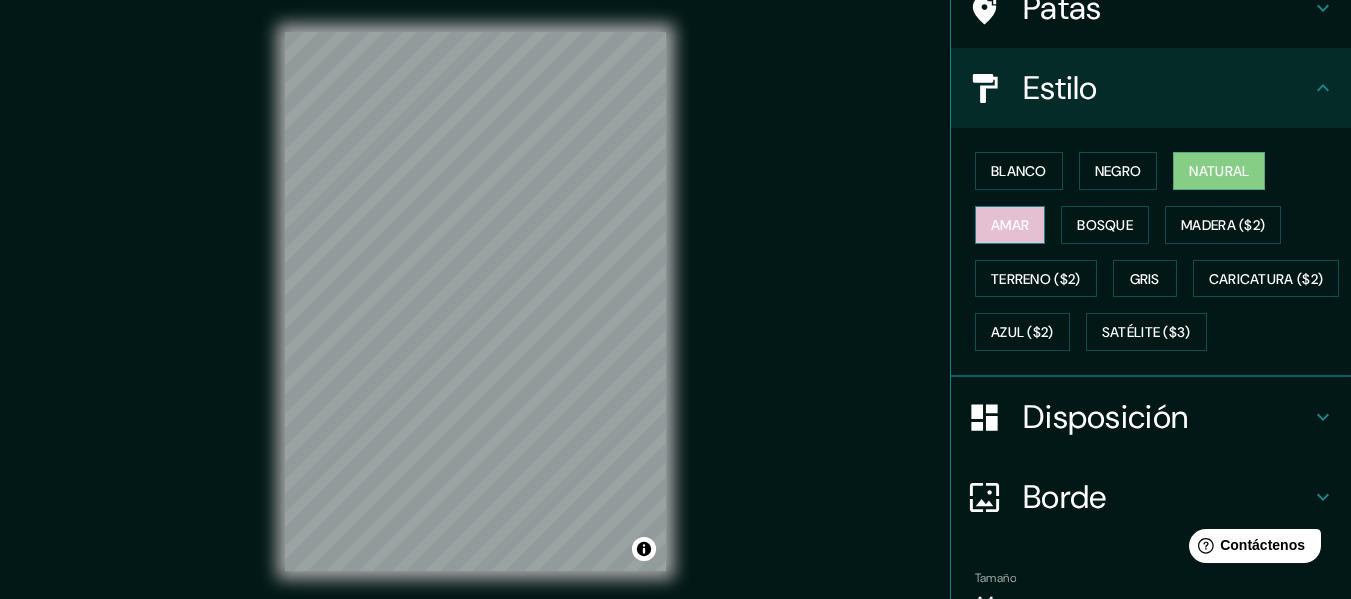 click on "Amar" at bounding box center (1010, 225) 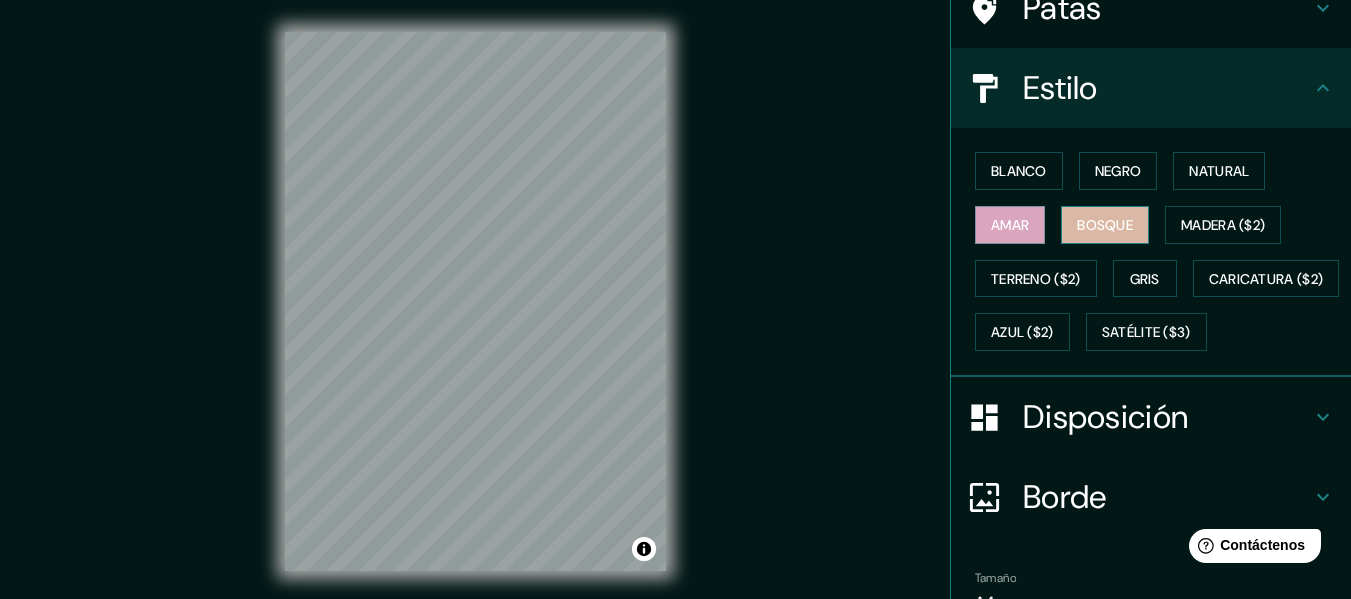 click on "Bosque" at bounding box center (1105, 225) 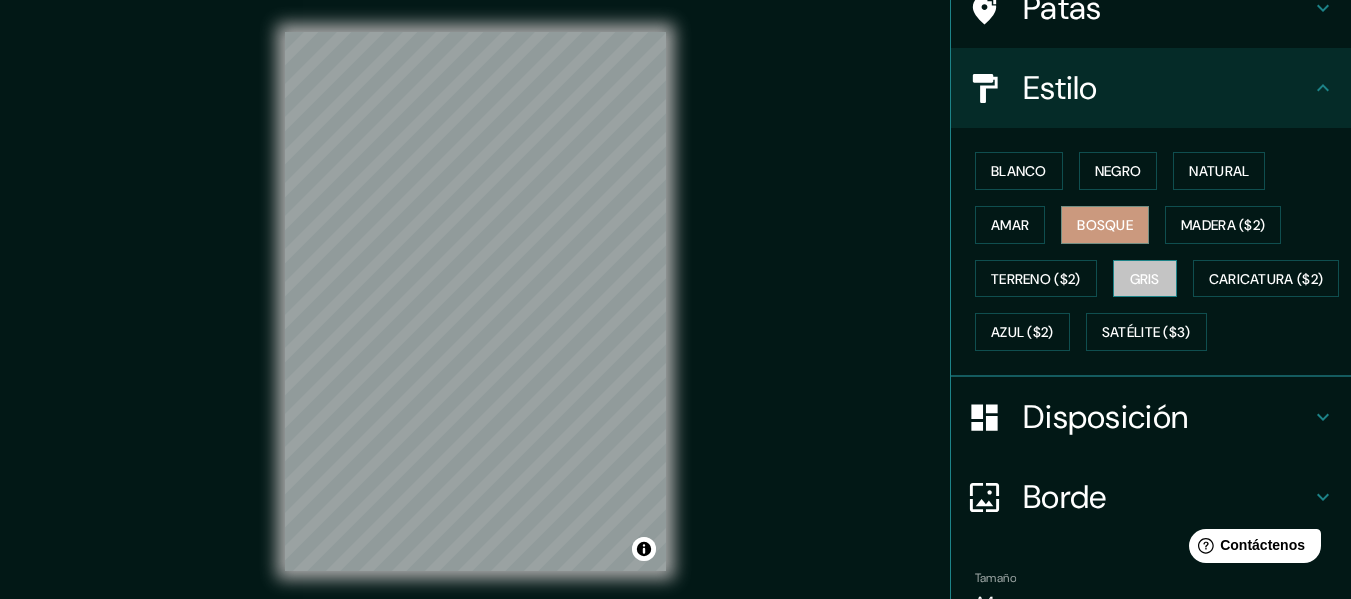 click on "Gris" at bounding box center [1145, 279] 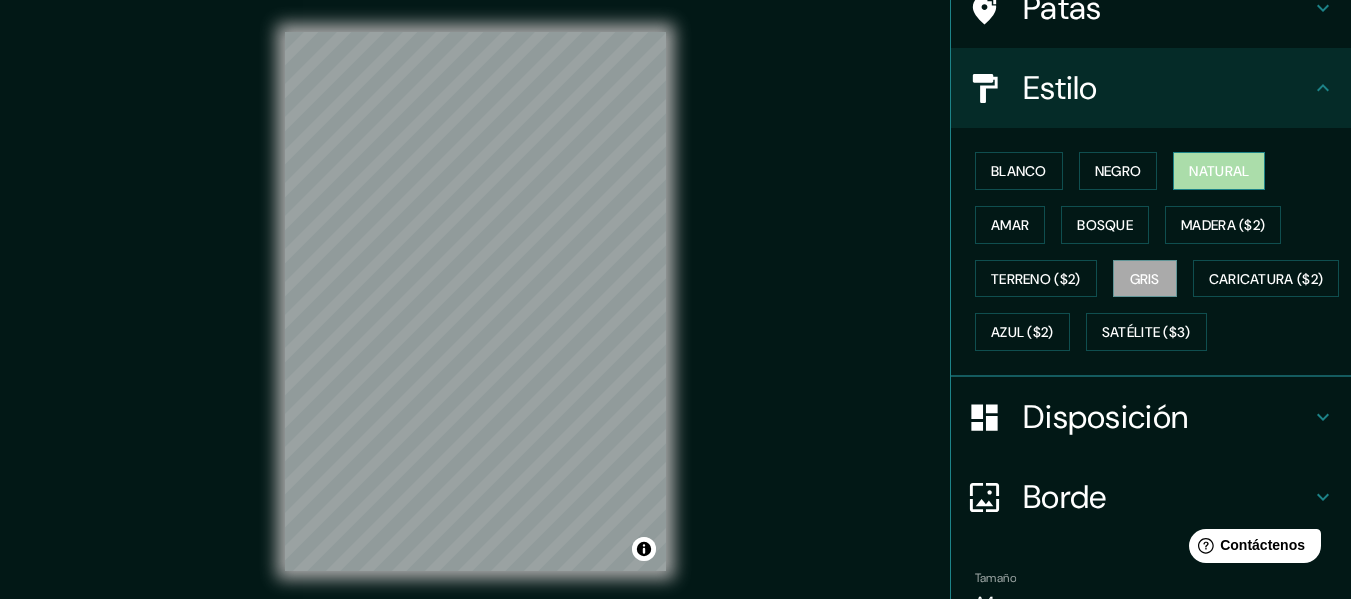 click on "Natural" at bounding box center (1219, 171) 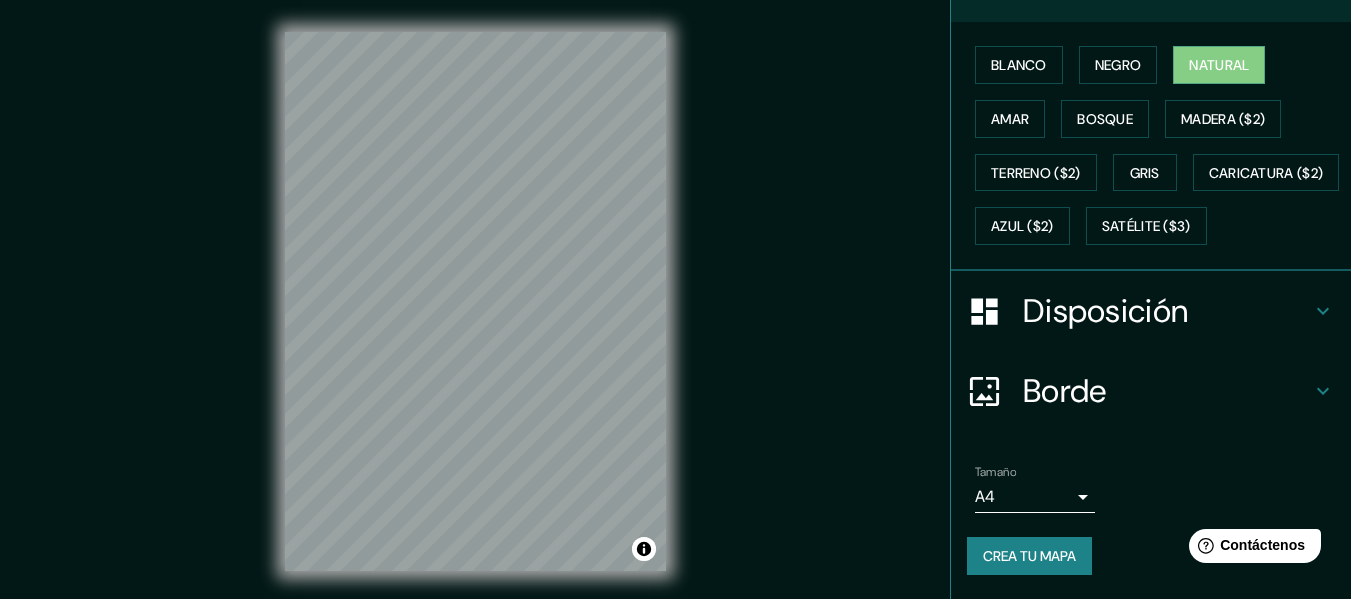 scroll, scrollTop: 336, scrollLeft: 0, axis: vertical 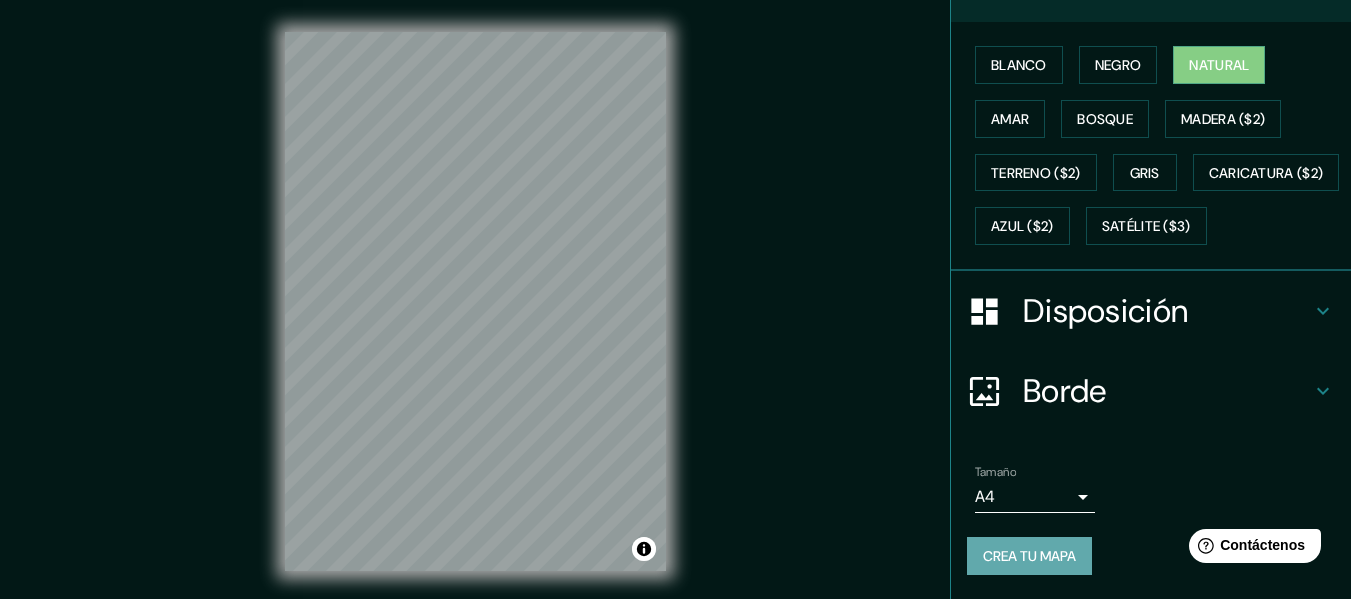 click on "Crea tu mapa" at bounding box center (1029, 556) 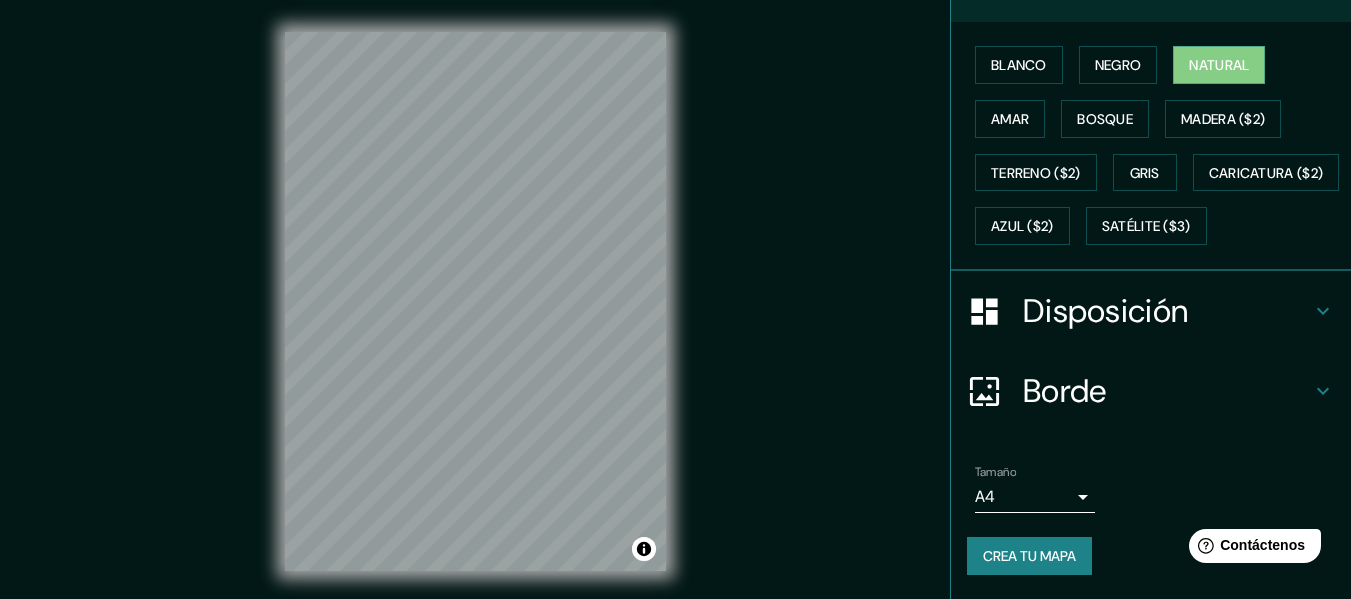 scroll, scrollTop: 337, scrollLeft: 0, axis: vertical 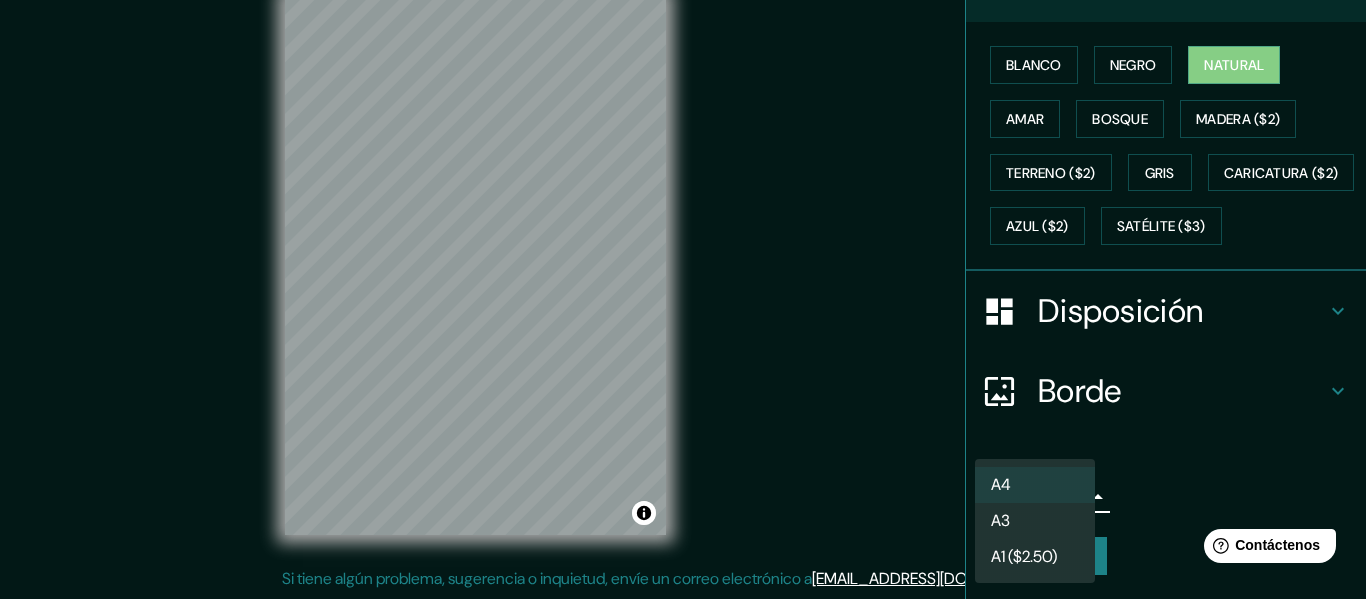 click on "Mappin Ubicación [GEOGRAPHIC_DATA], [GEOGRAPHIC_DATA], [GEOGRAPHIC_DATA] 1240000, [GEOGRAPHIC_DATA] Patas Estilo Blanco Negro Natural [PERSON_NAME] ($2) Terreno ($2) Gris Caricatura ($2) Azul ($2) Satélite ($3) Disposición Borde Elige un borde.  Consejo  : puedes opacar las capas del marco para crear efectos geniales. Ninguno Simple Transparente Elegante Tamaño A4 single Crea tu mapa © Mapbox   © OpenStreetMap   Improve this map Si tiene algún problema, sugerencia o inquietud, envíe un correo electrónico a  [EMAIL_ADDRESS][DOMAIN_NAME]  .   . . Texto original Valora esta traducción Tu opinión servirá para ayudar a mejorar el Traductor de Google A4 A3 A1 ($2.50)" at bounding box center (683, 263) 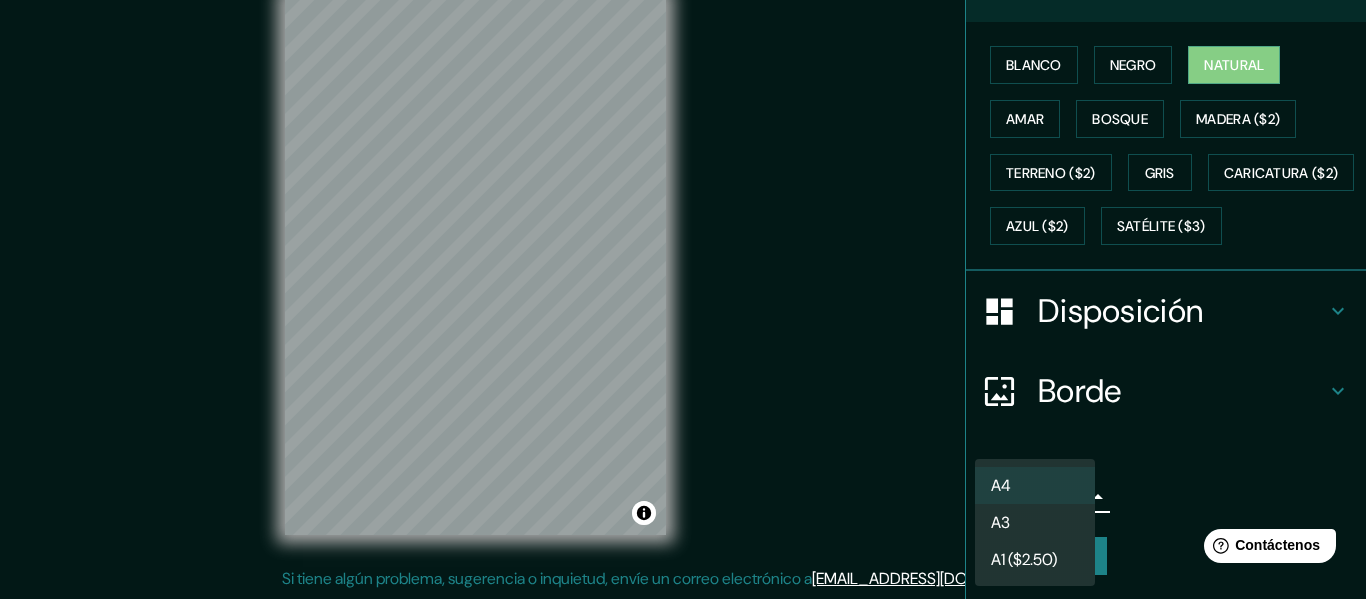 click at bounding box center (683, 299) 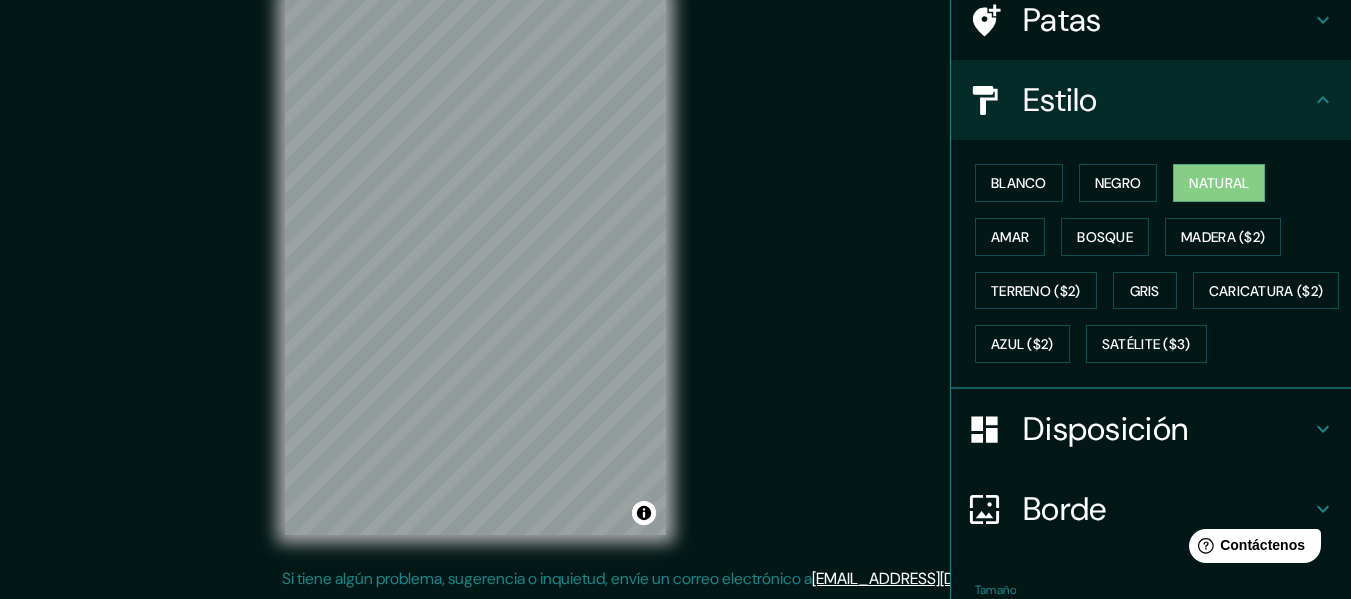 scroll, scrollTop: 148, scrollLeft: 0, axis: vertical 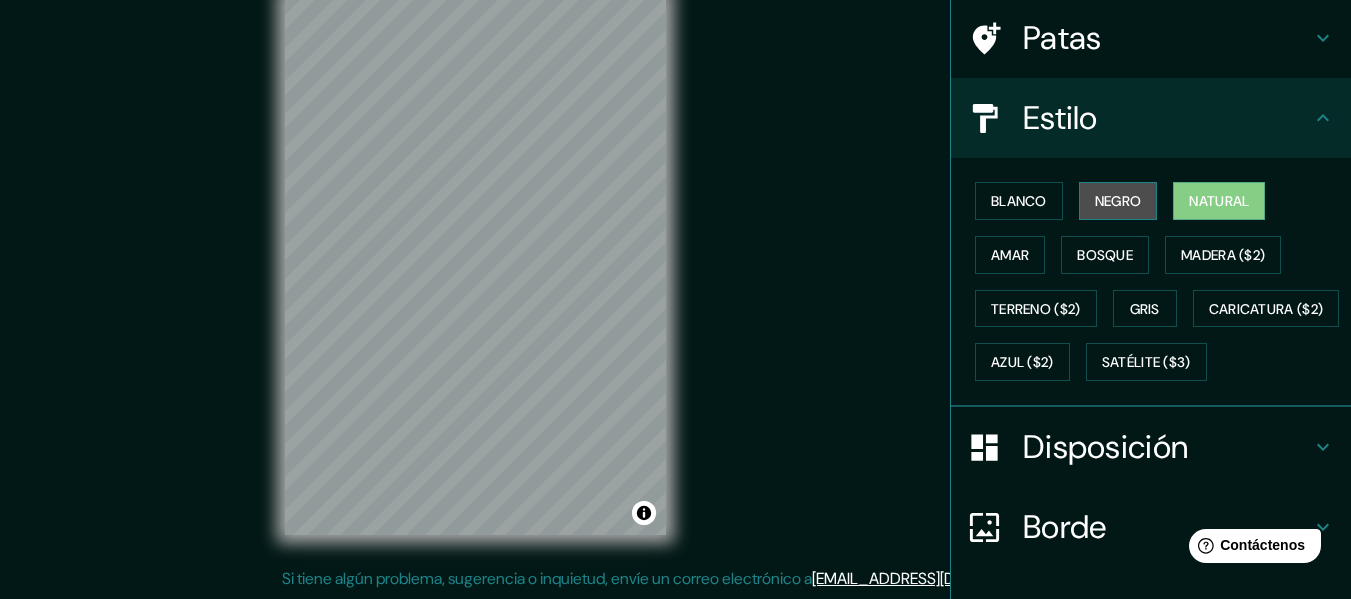 click on "Negro" at bounding box center [1118, 201] 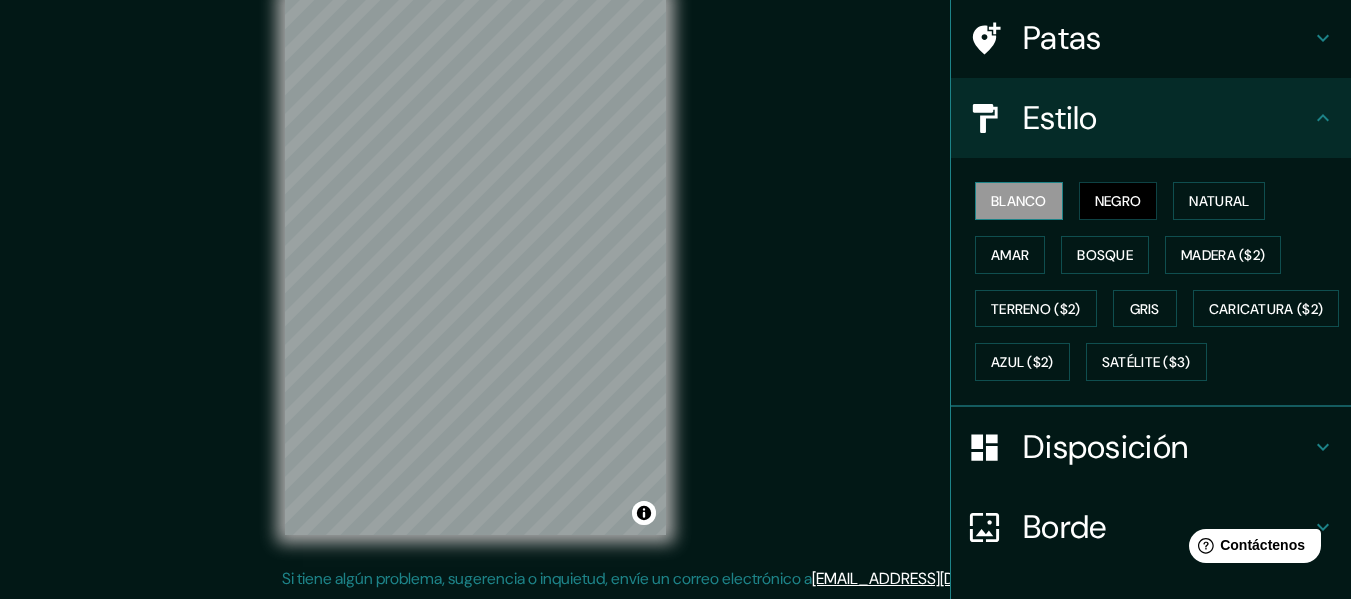click on "Blanco" at bounding box center (1019, 201) 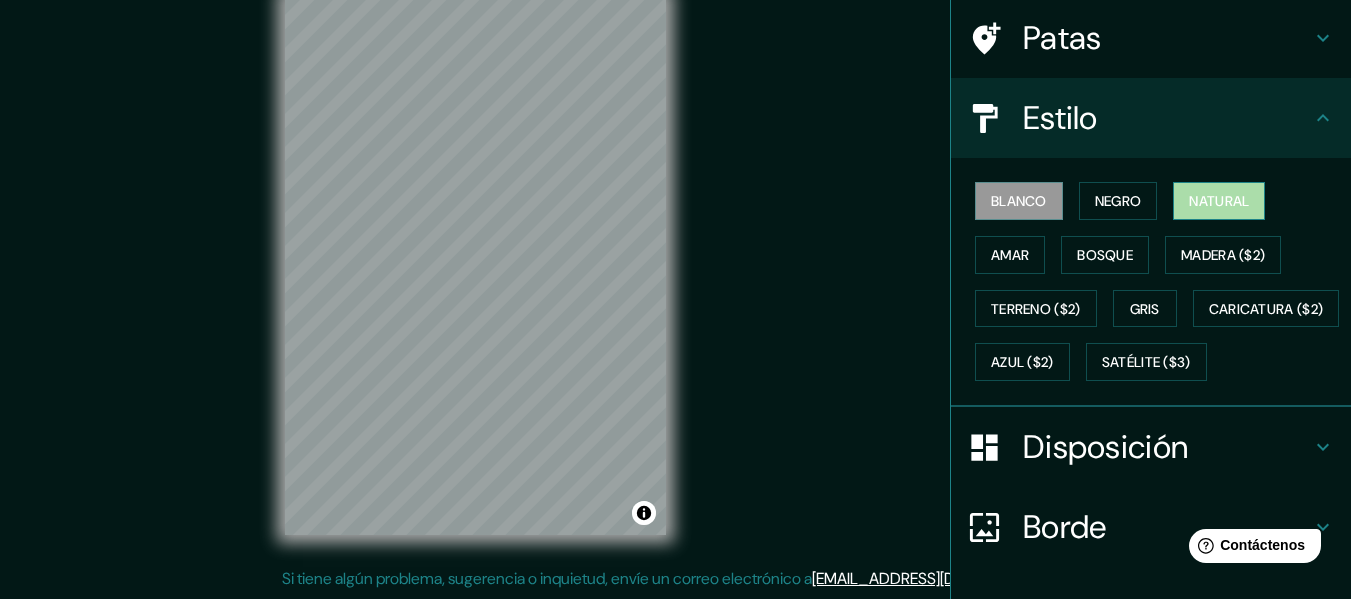 click on "Natural" at bounding box center [1219, 201] 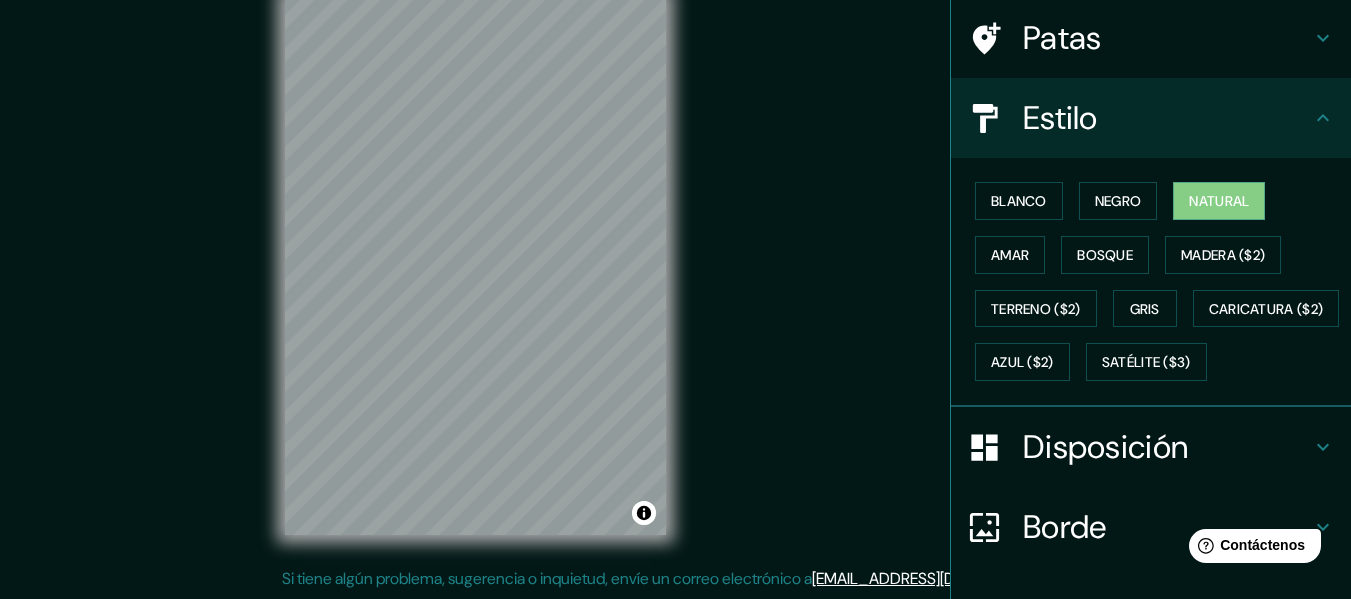 scroll, scrollTop: 337, scrollLeft: 0, axis: vertical 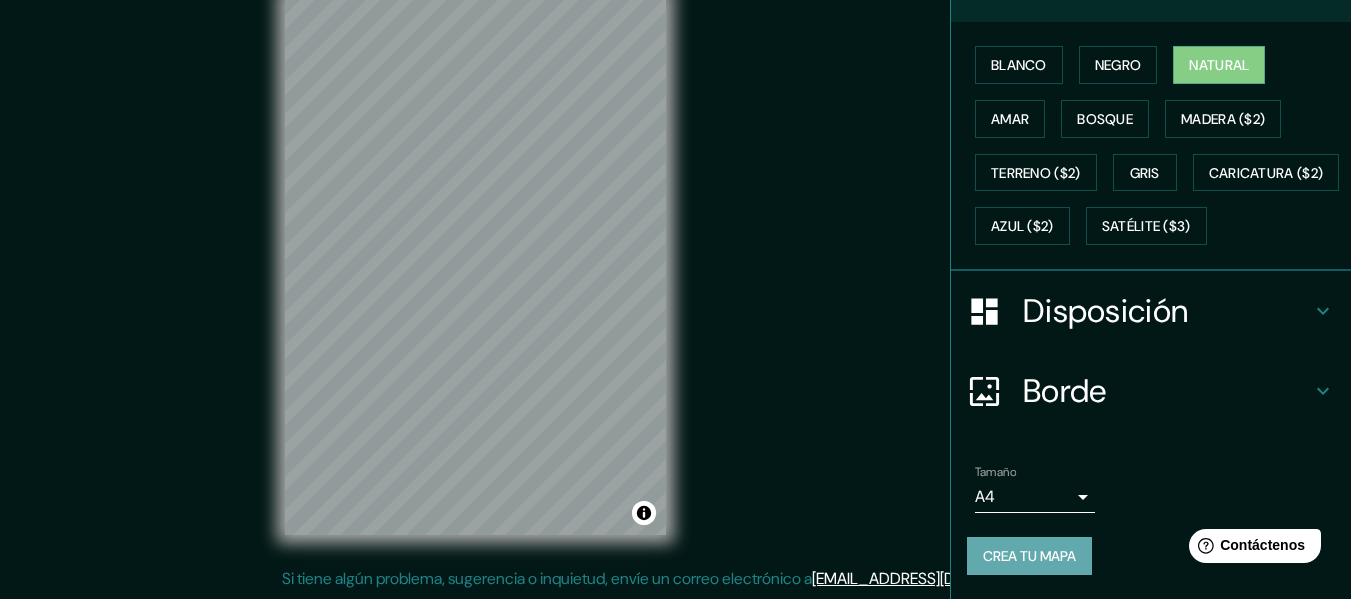 click on "Crea tu mapa" at bounding box center (1029, 556) 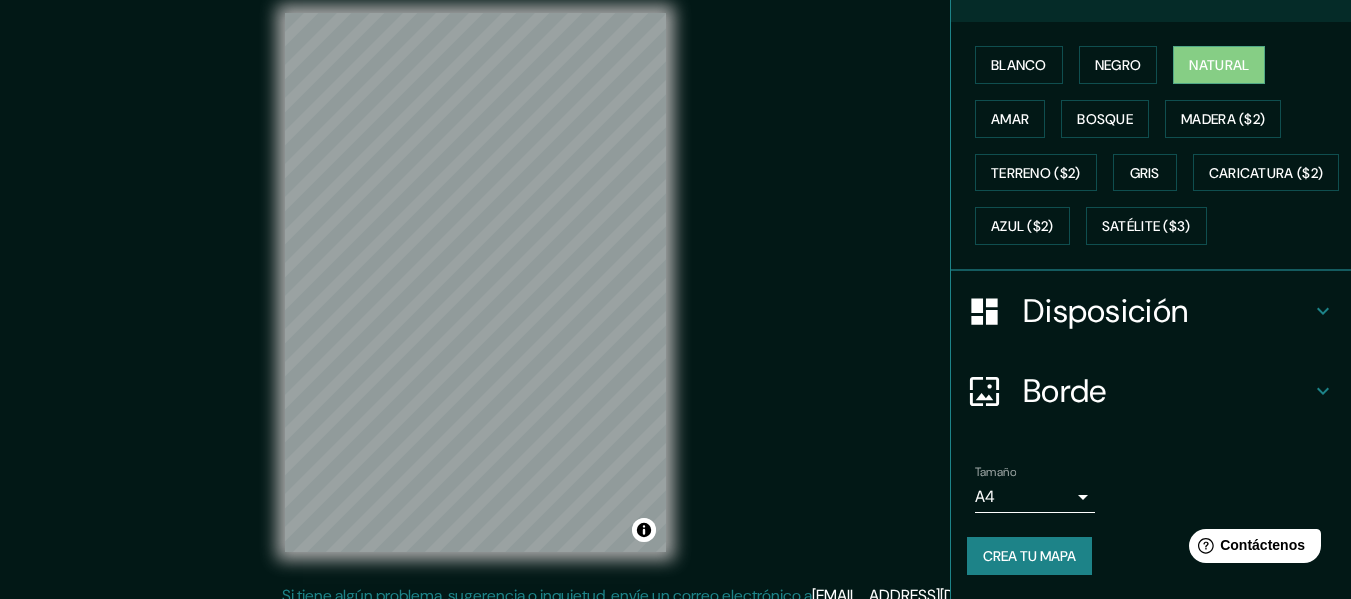 scroll, scrollTop: 14, scrollLeft: 0, axis: vertical 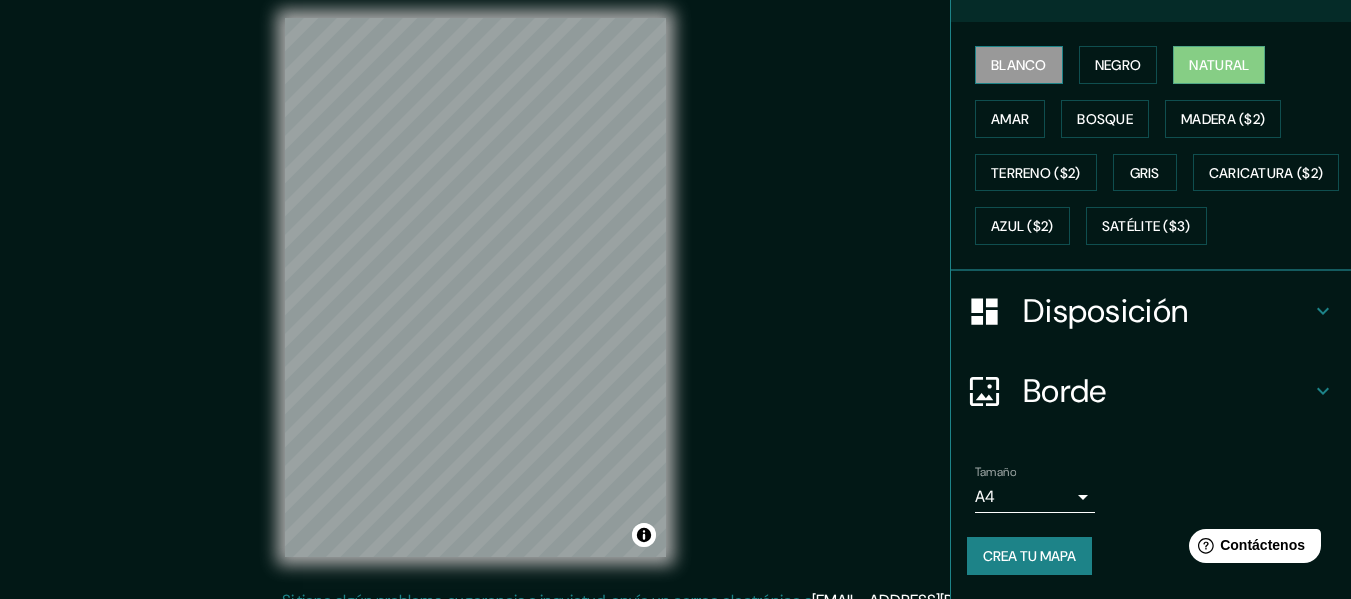 drag, startPoint x: 1037, startPoint y: 71, endPoint x: 1016, endPoint y: 8, distance: 66.40783 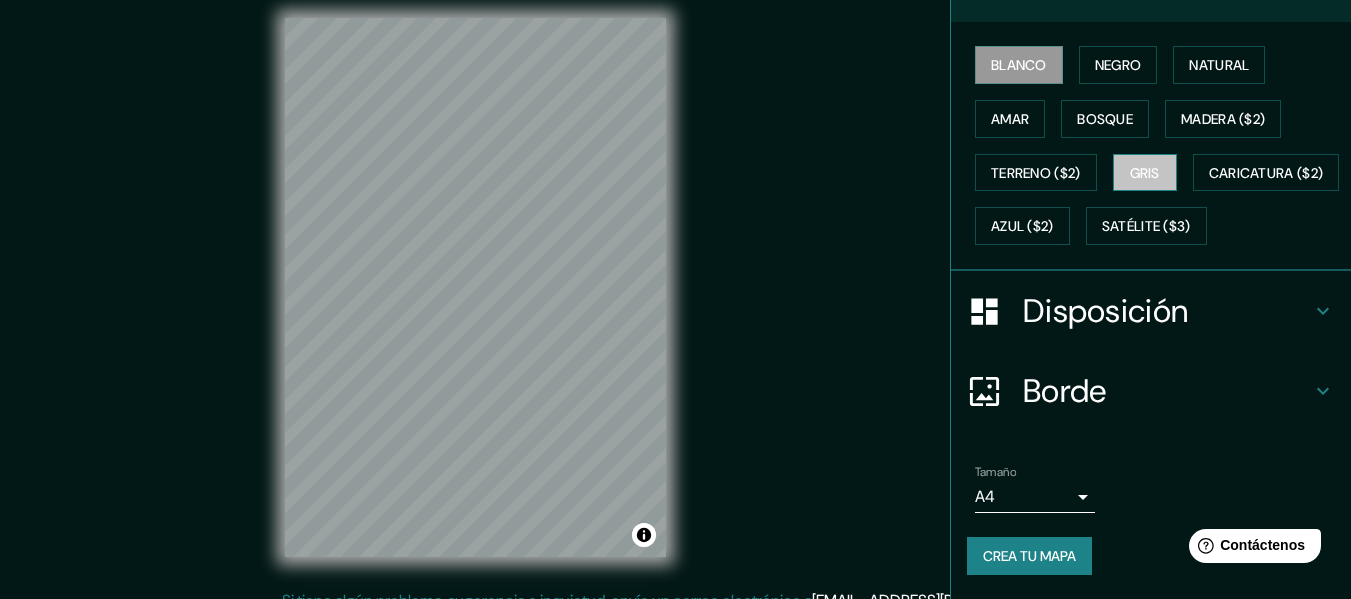 click on "Gris" at bounding box center (1145, 173) 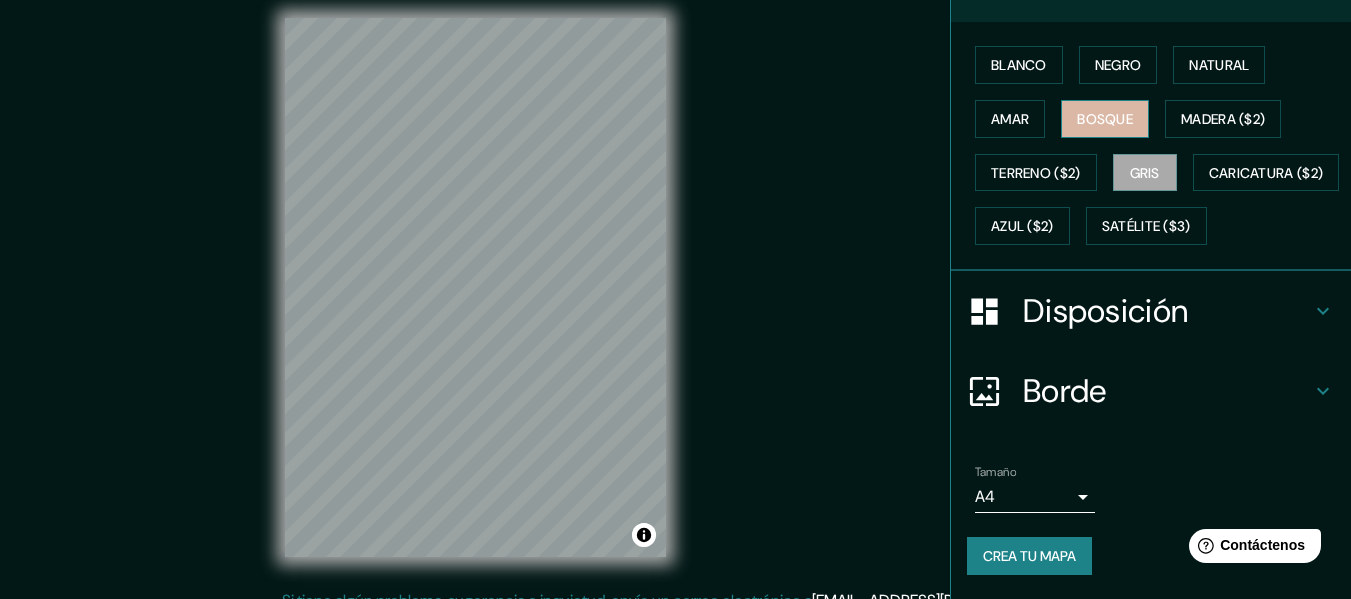 click on "Bosque" at bounding box center (1105, 119) 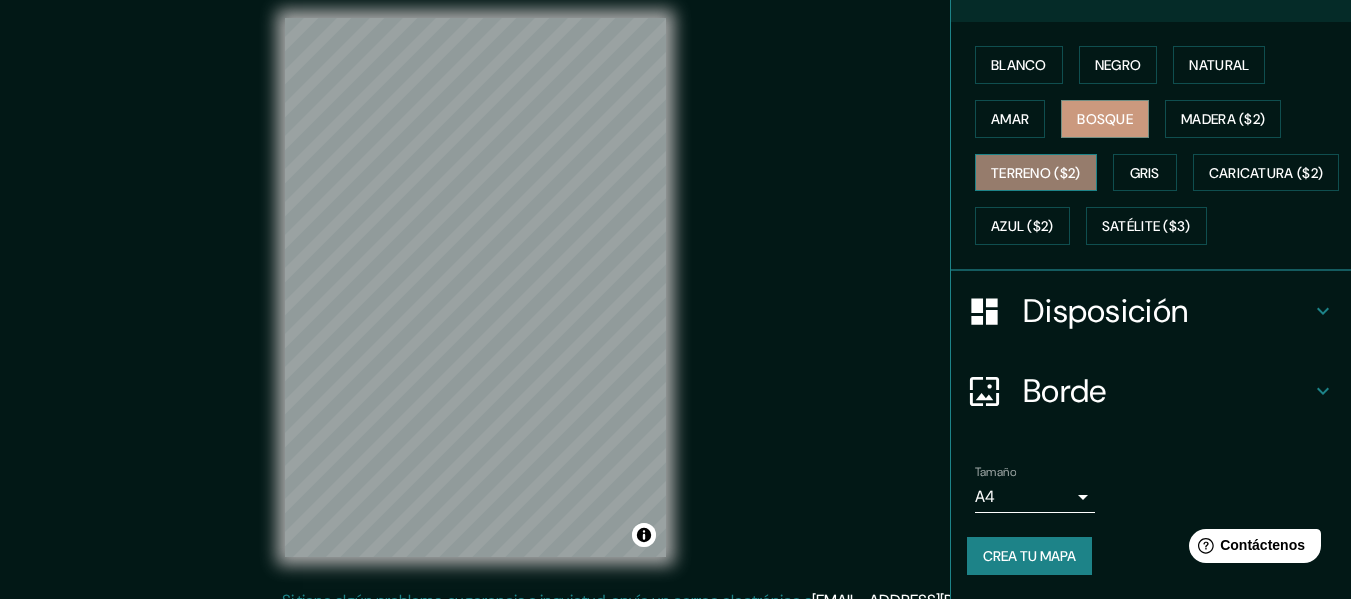 click on "Terreno ($2)" at bounding box center (1036, 173) 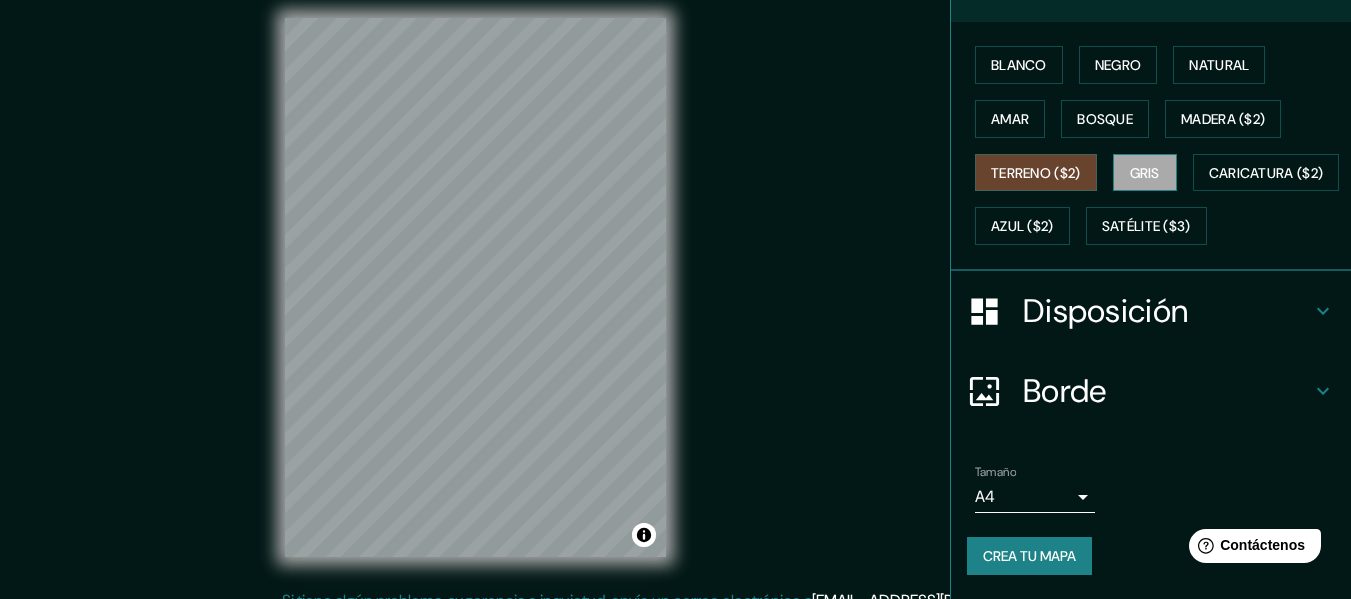 click on "Gris" at bounding box center [1145, 173] 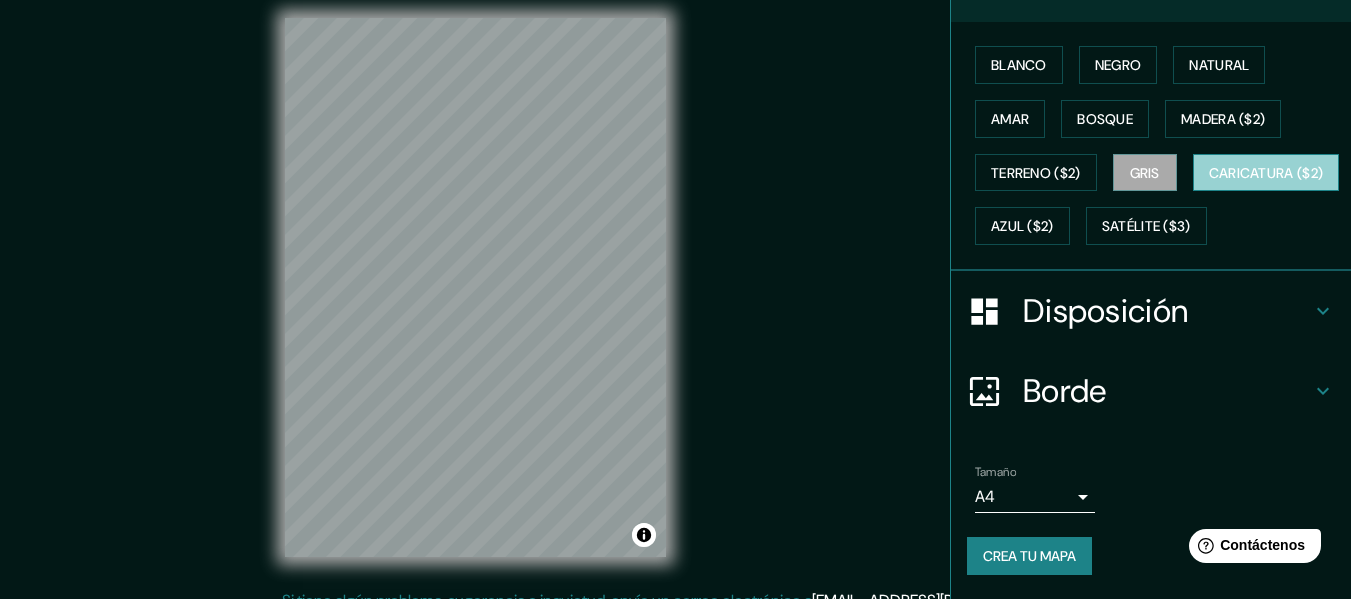 click on "Caricatura ($2)" at bounding box center (1266, 173) 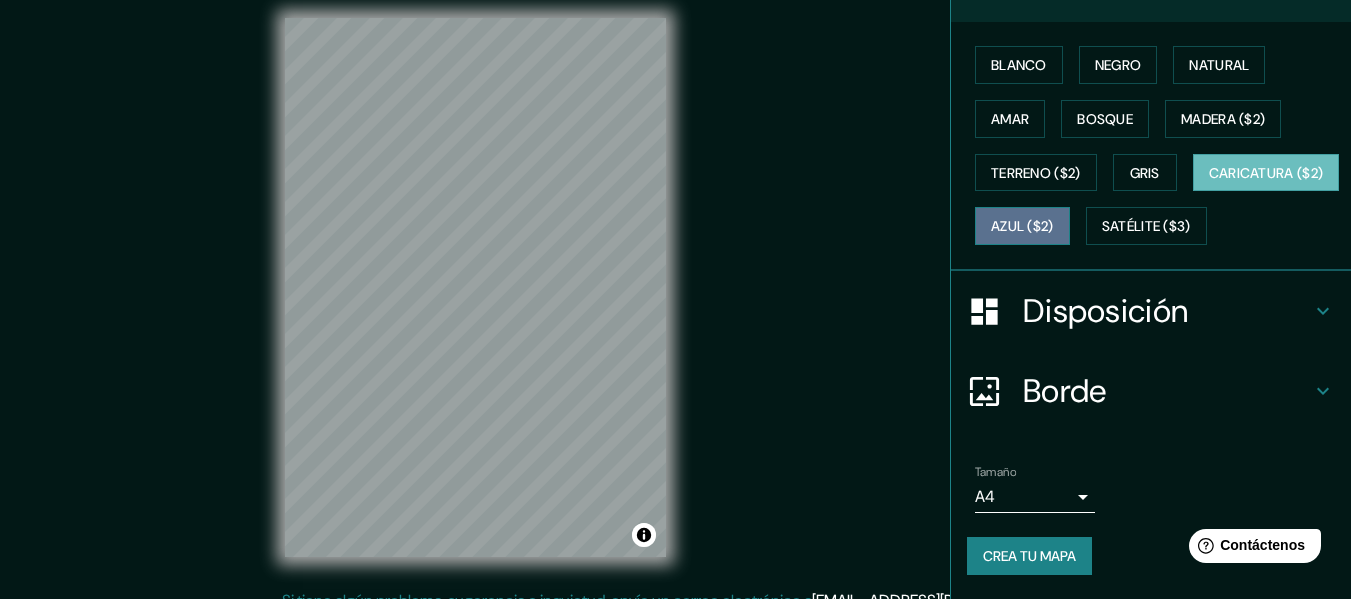 click on "Azul ($2)" at bounding box center (1022, 227) 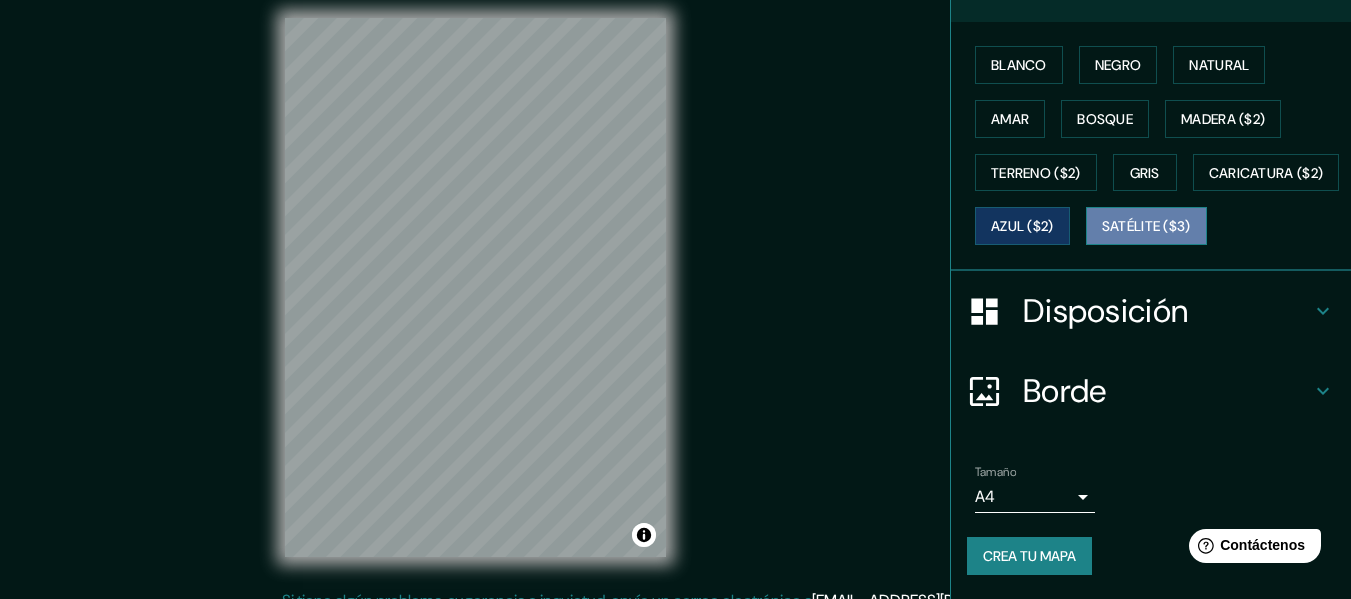 click on "Satélite ($3)" at bounding box center [1146, 227] 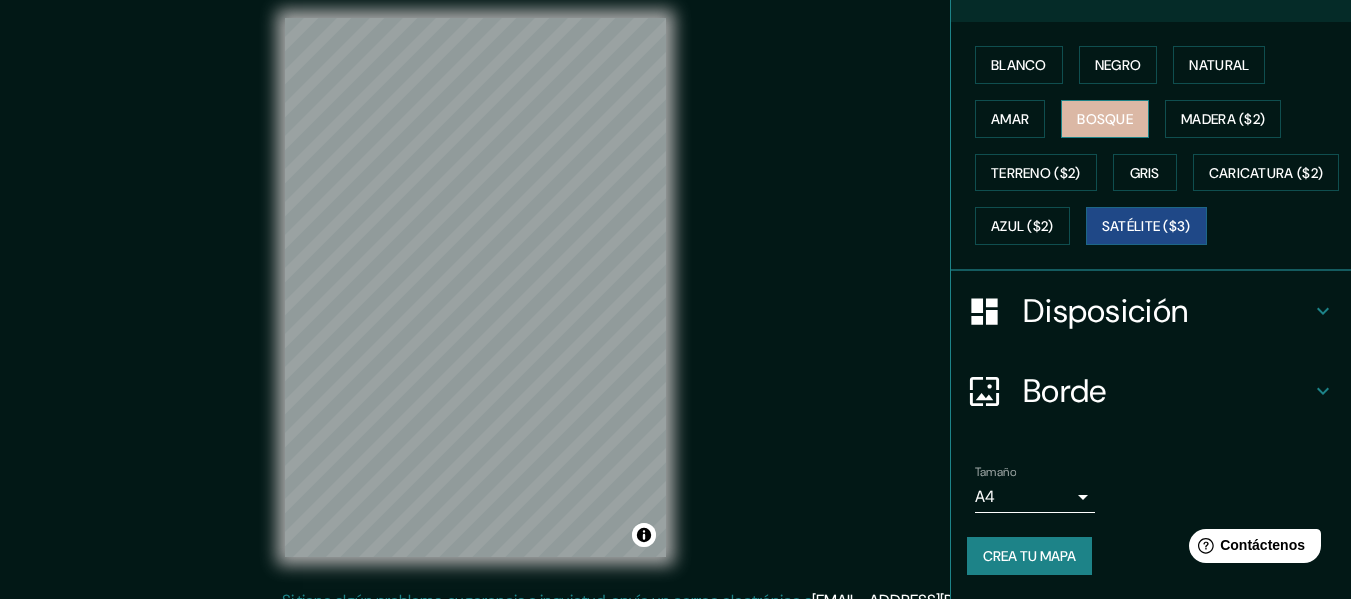 click on "Bosque" at bounding box center (1105, 119) 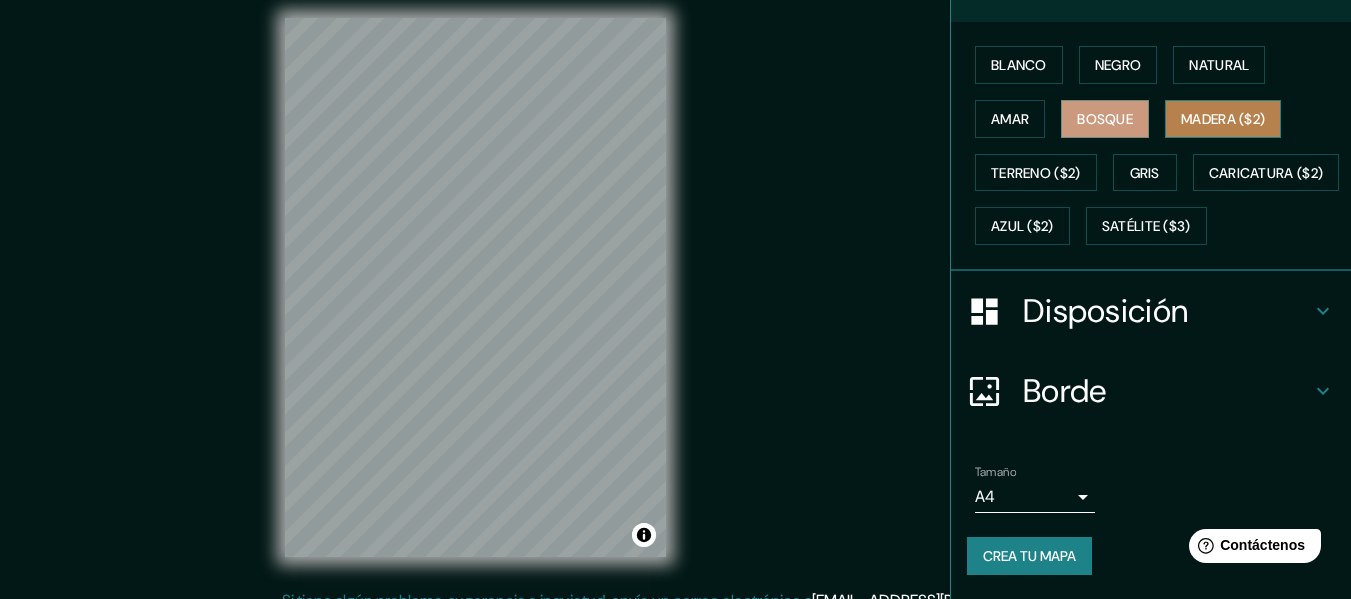 click on "Madera ($2)" at bounding box center (1223, 119) 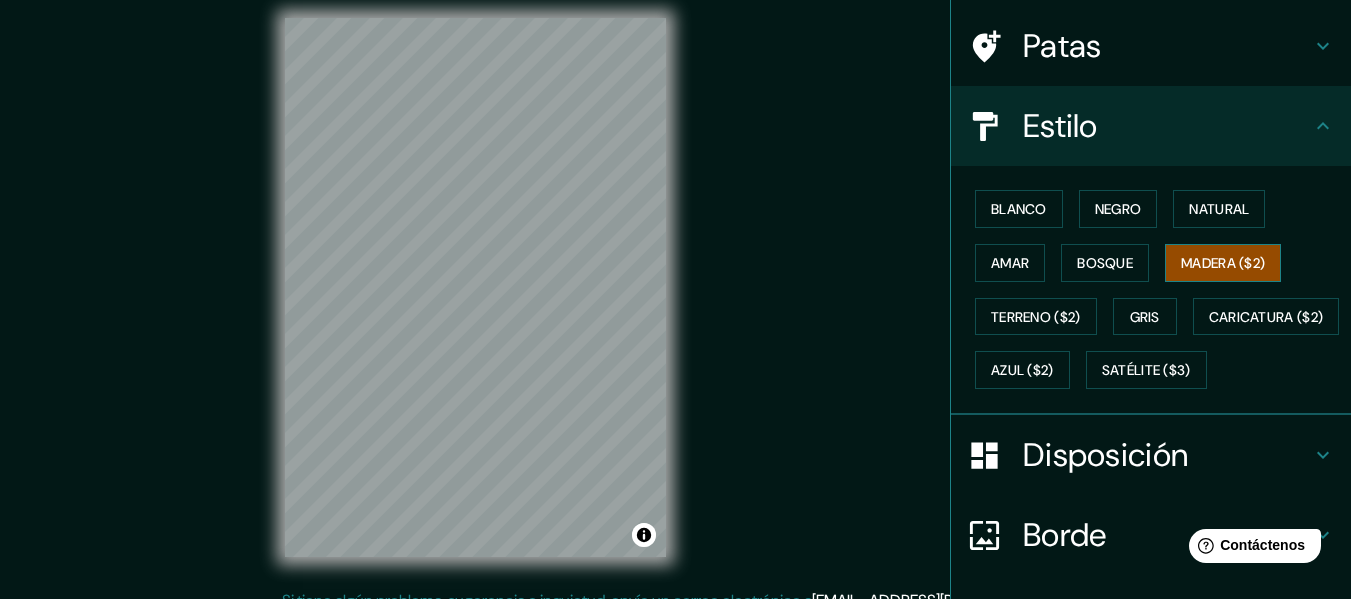 scroll, scrollTop: 139, scrollLeft: 0, axis: vertical 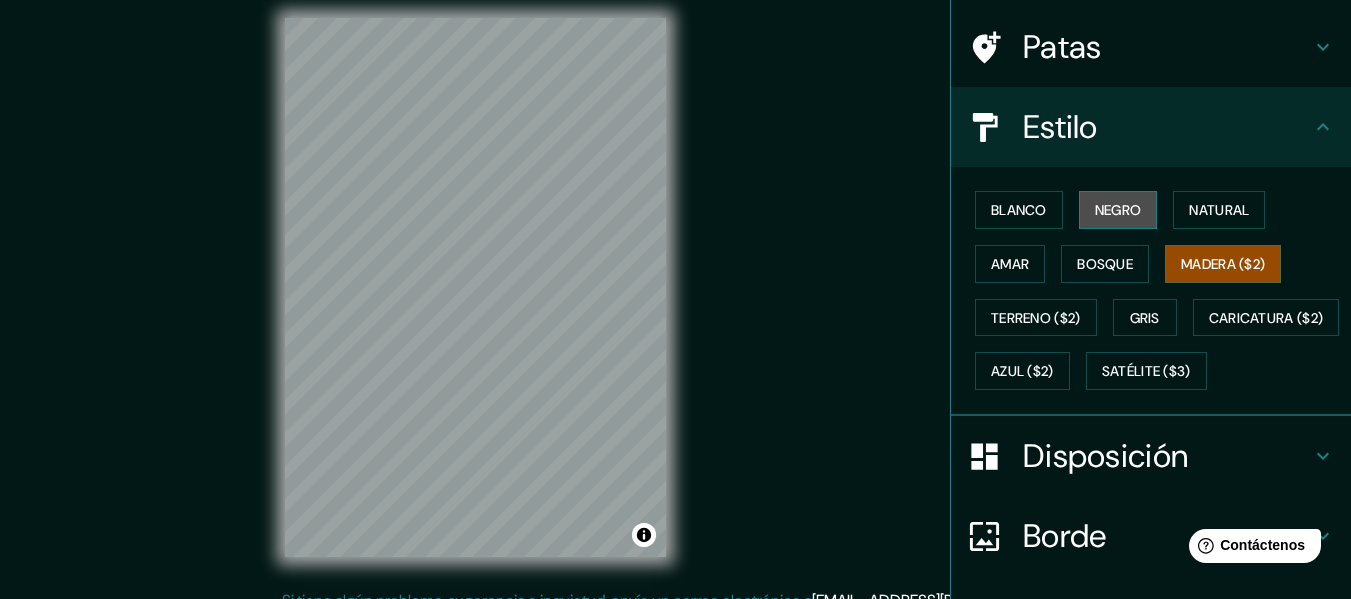 click on "Negro" at bounding box center (1118, 210) 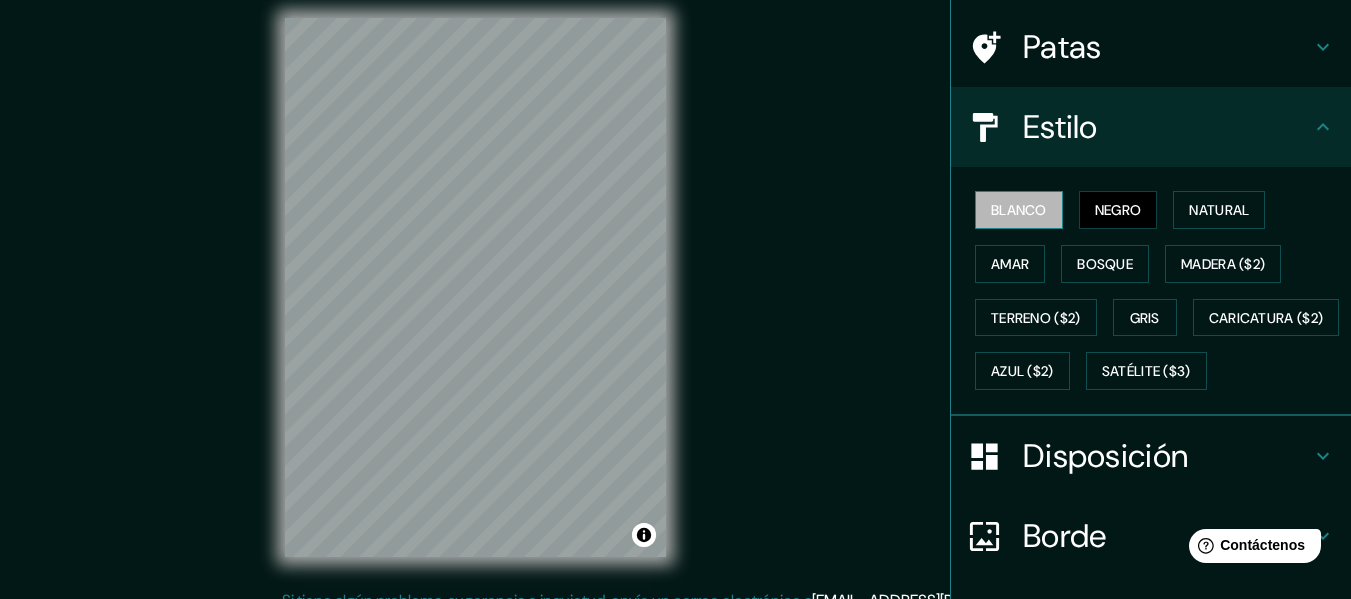 click on "Blanco" at bounding box center (1019, 210) 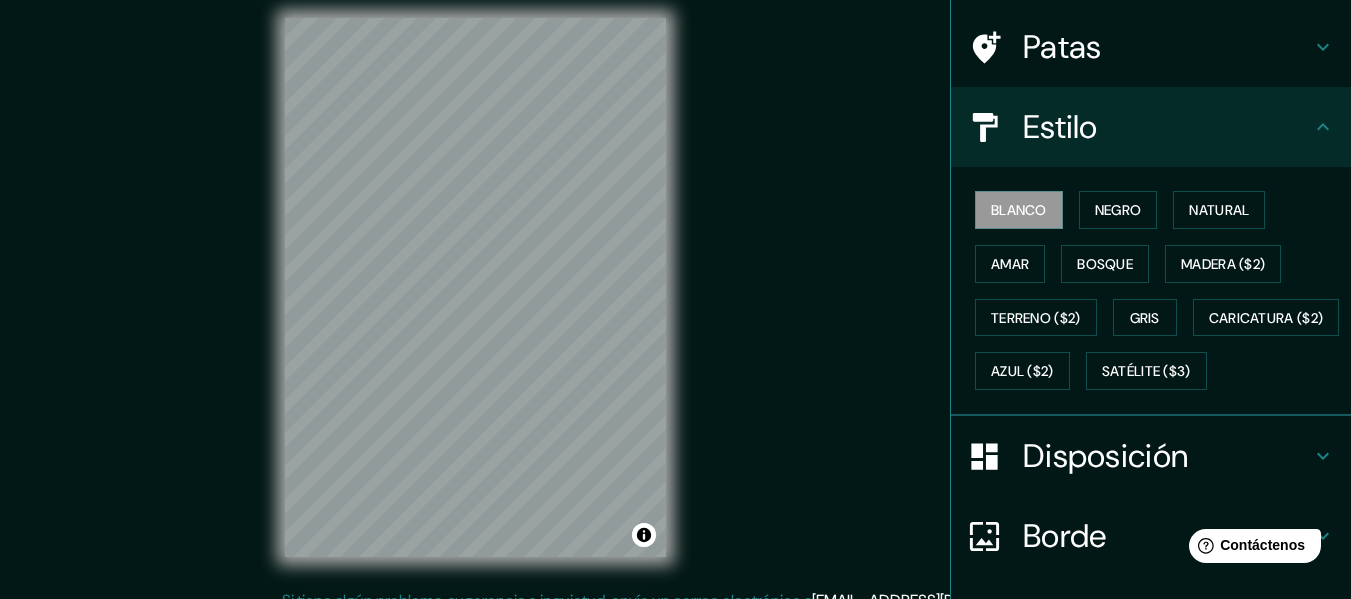 type 